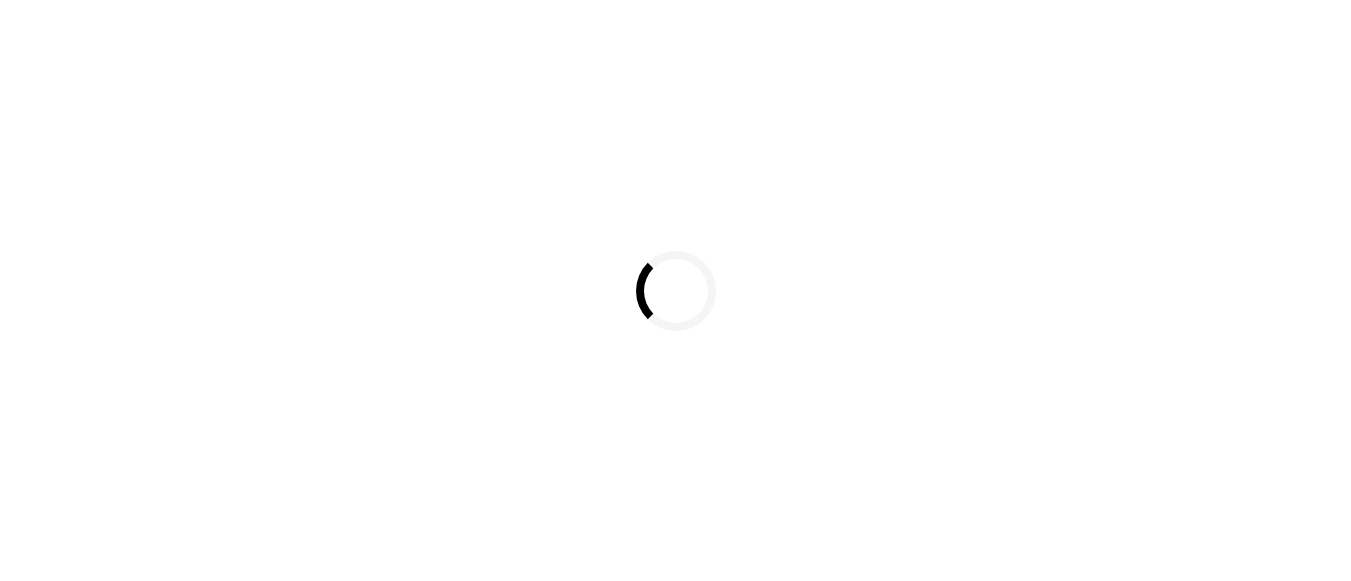 scroll, scrollTop: 0, scrollLeft: 0, axis: both 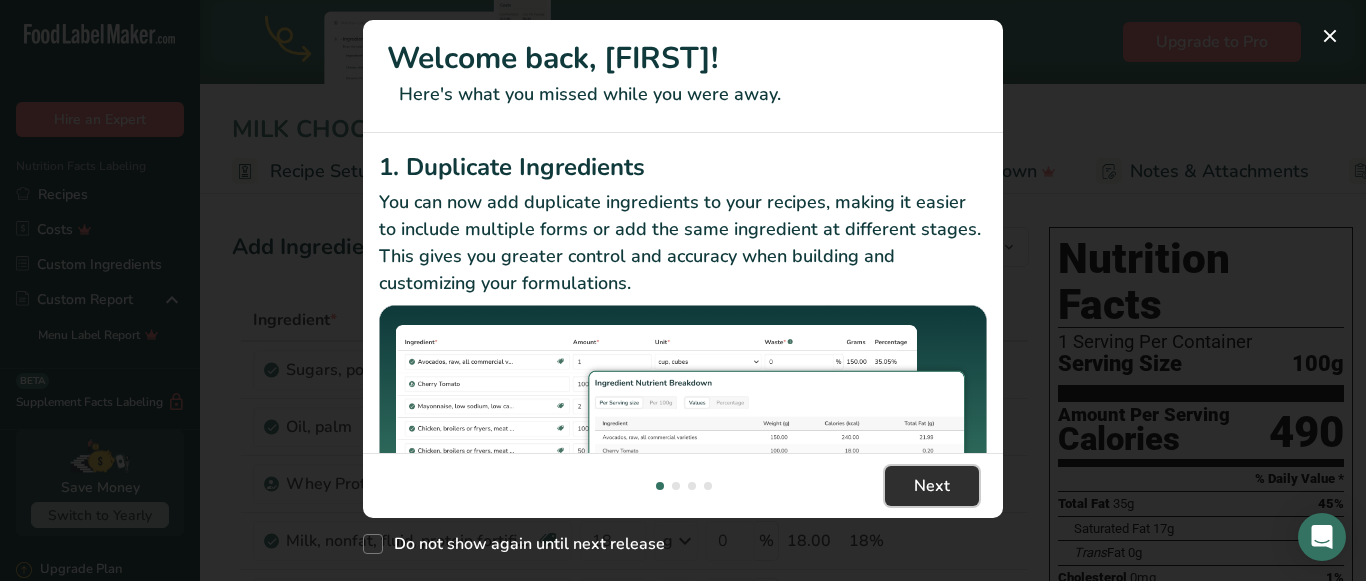 click on "Next" at bounding box center (932, 486) 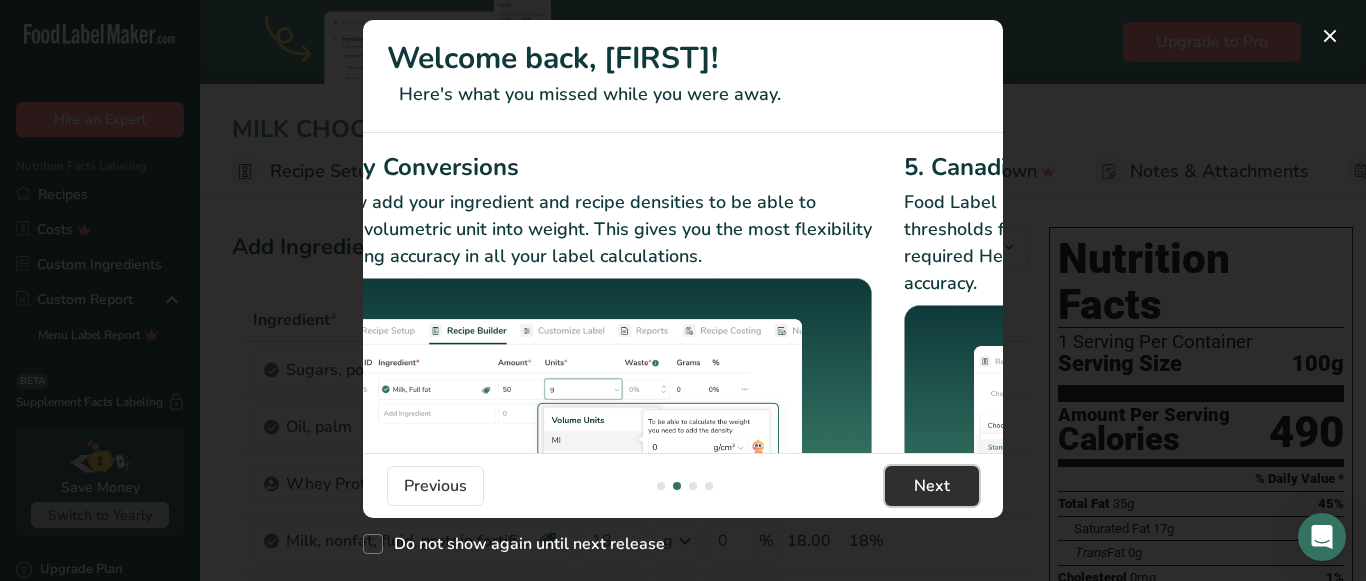 click on "Next" at bounding box center (932, 486) 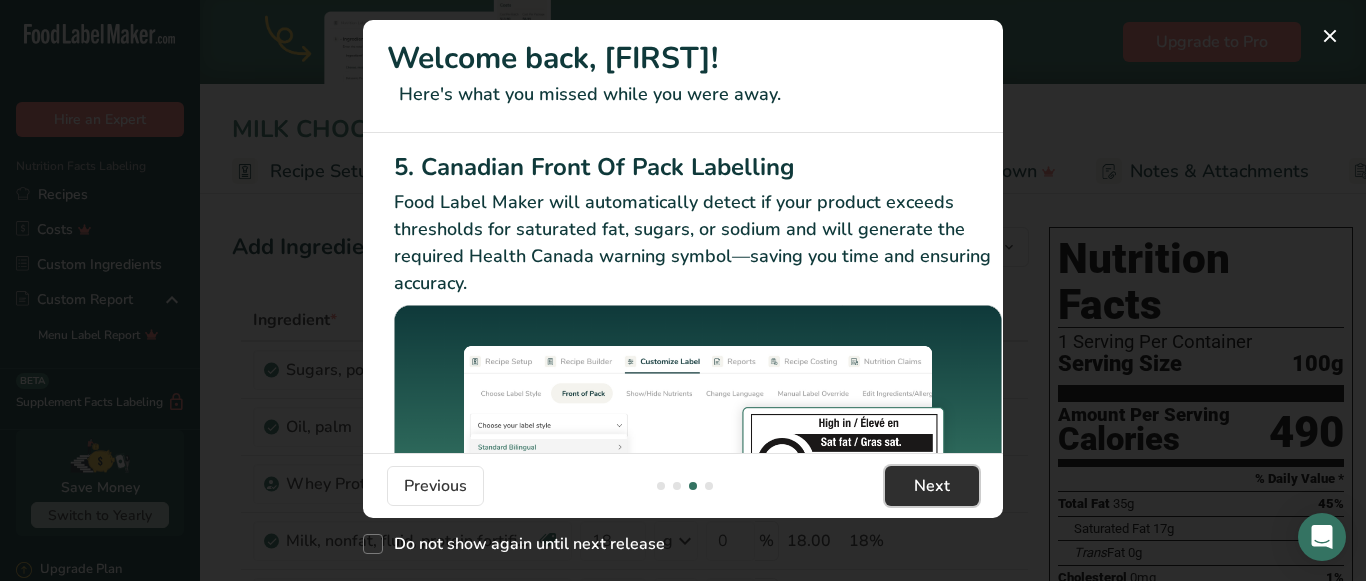 click on "Next" at bounding box center [932, 486] 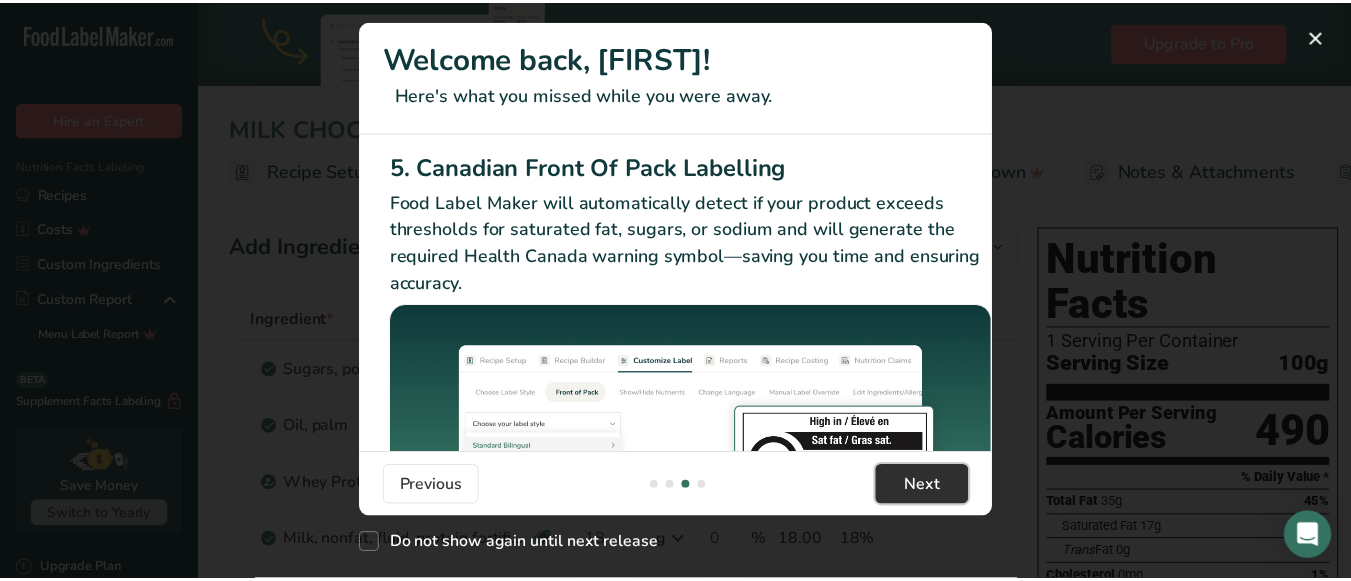 scroll, scrollTop: 0, scrollLeft: 1905, axis: horizontal 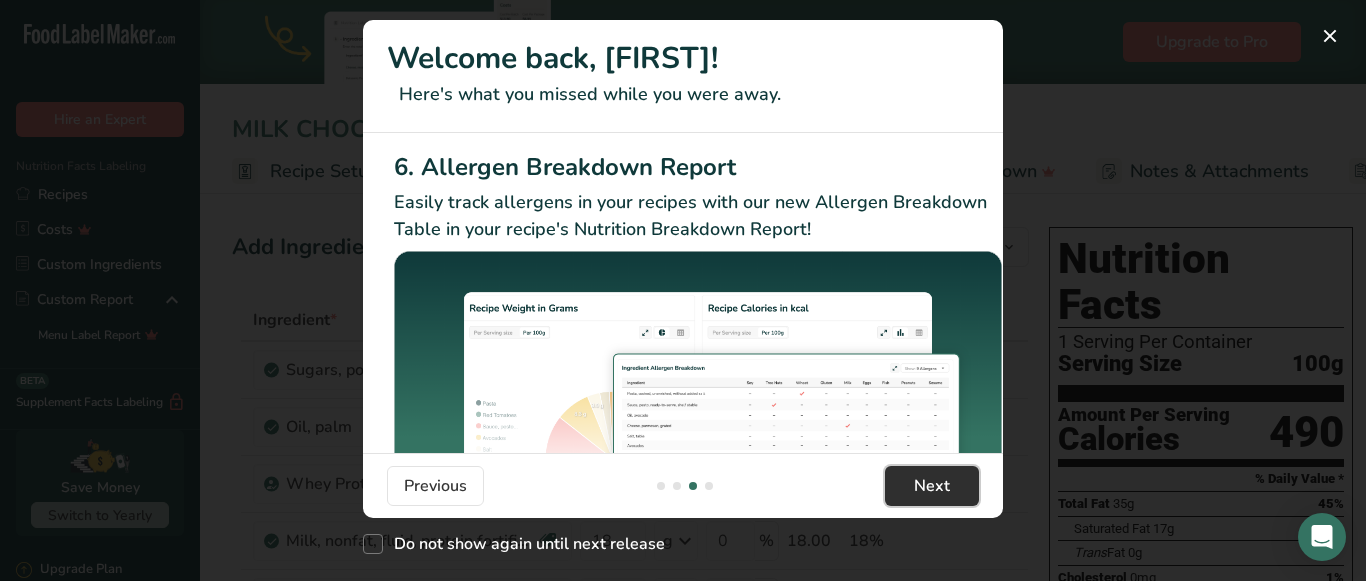 click on "Next" at bounding box center [932, 486] 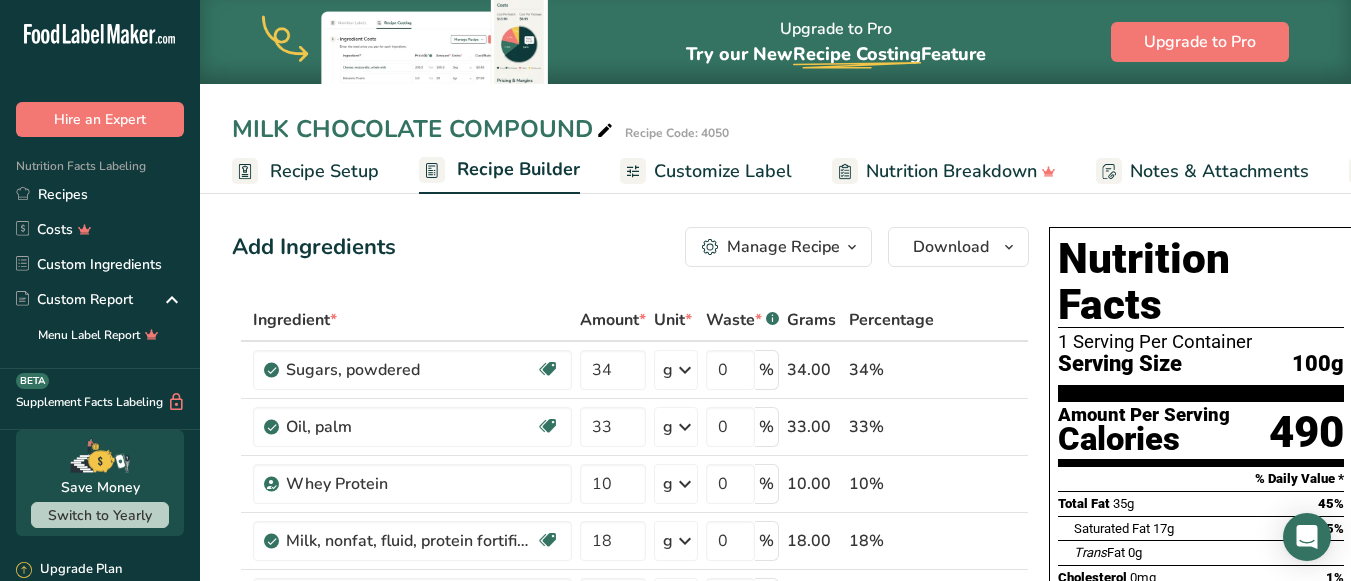 click on "Got it!" at bounding box center (936, 495) 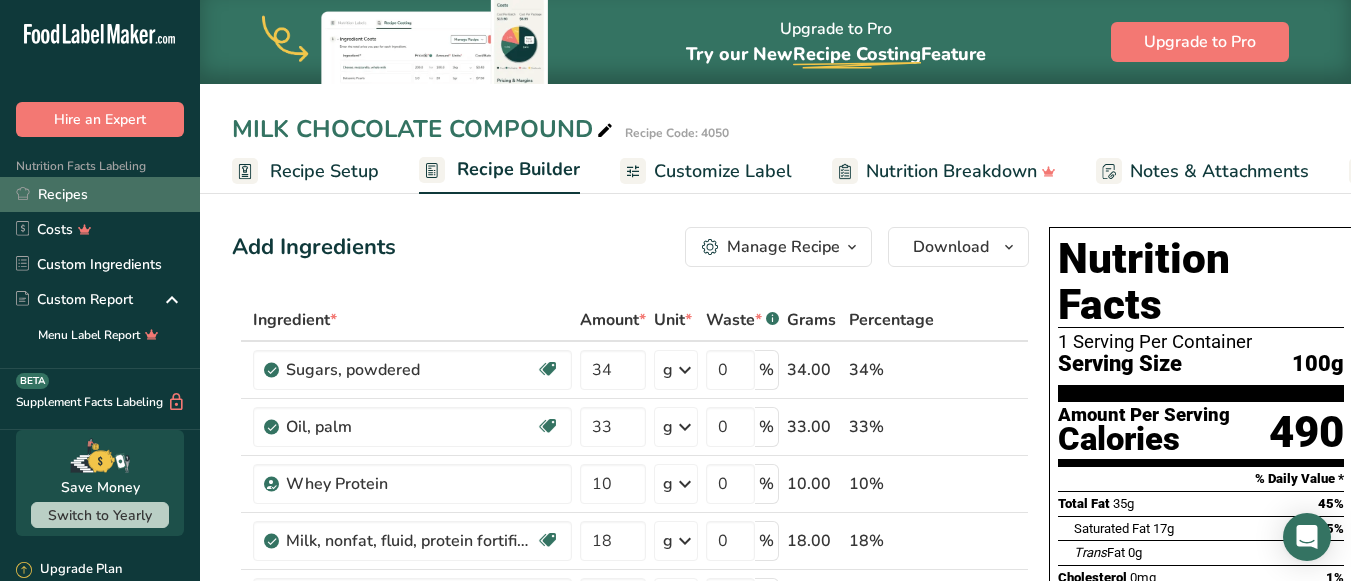 click on "Recipes" at bounding box center (100, 194) 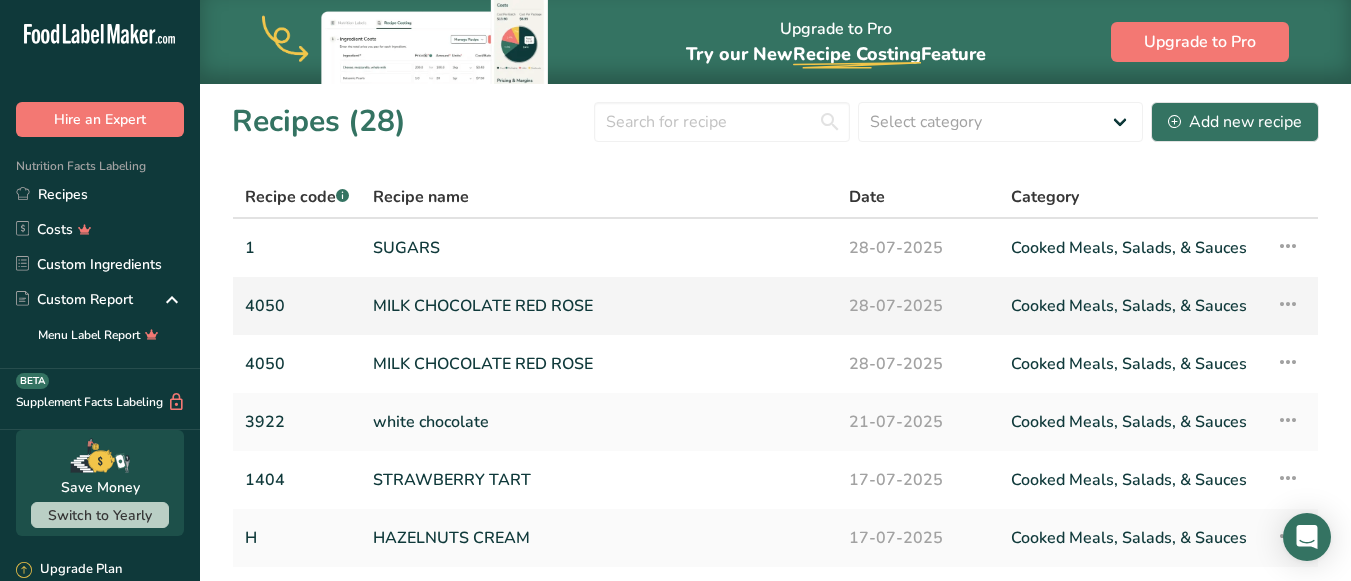 click on "MILK CHOCOLATE RED ROSE" at bounding box center [599, 306] 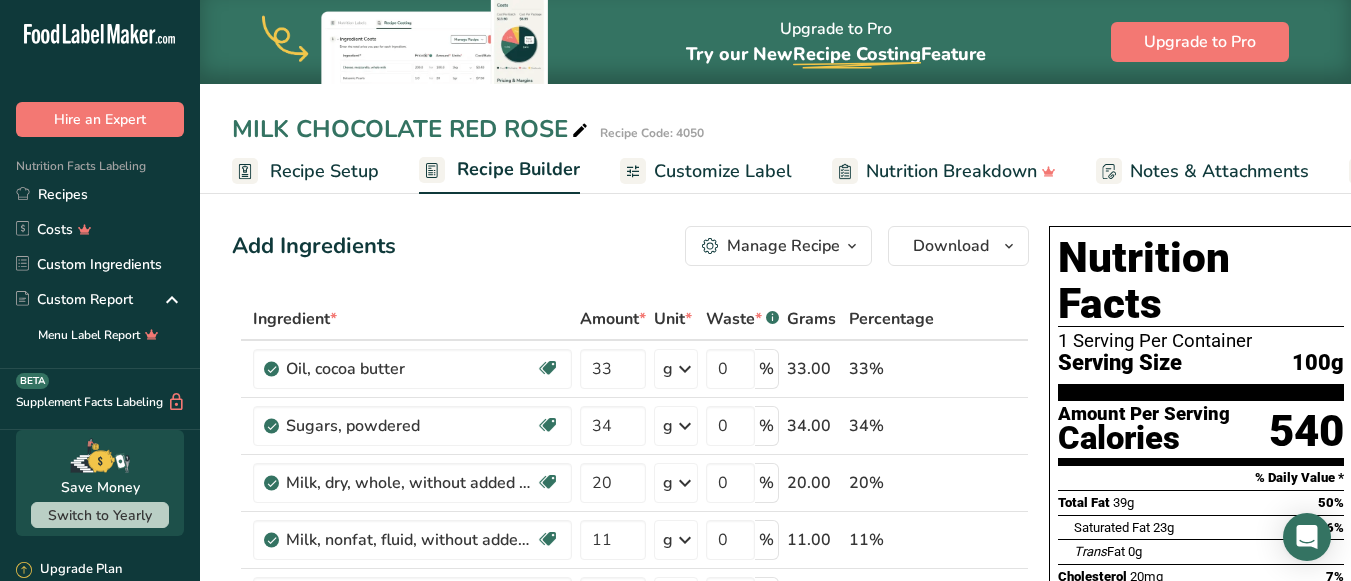 scroll, scrollTop: 0, scrollLeft: 0, axis: both 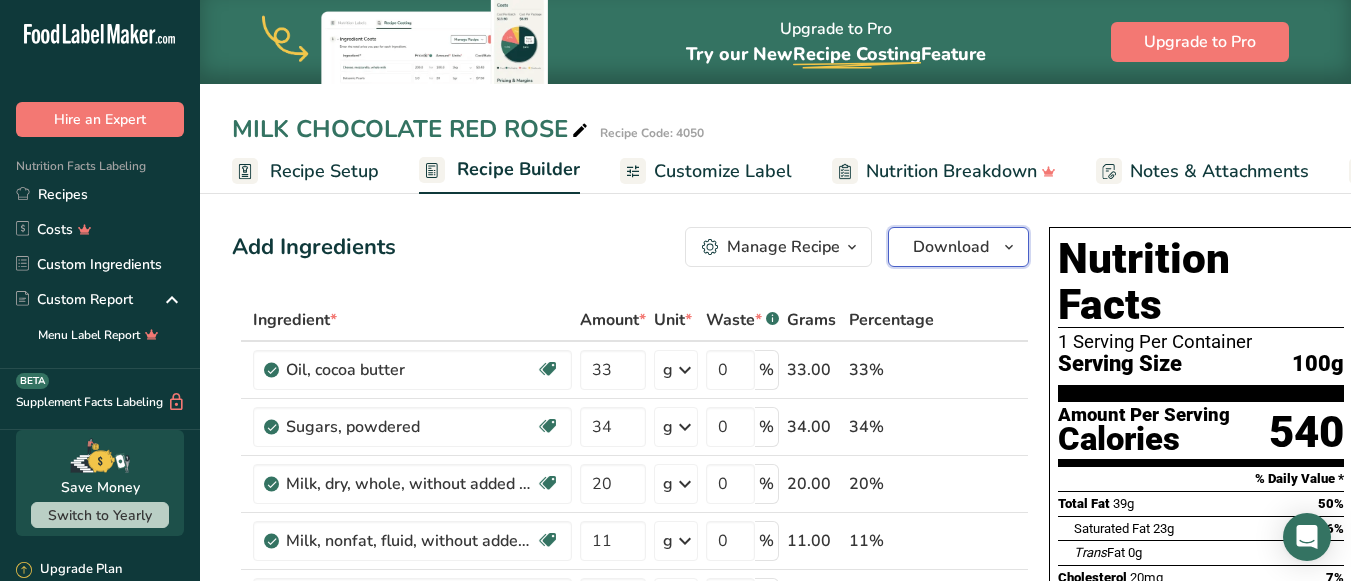 click on "Download" at bounding box center (951, 247) 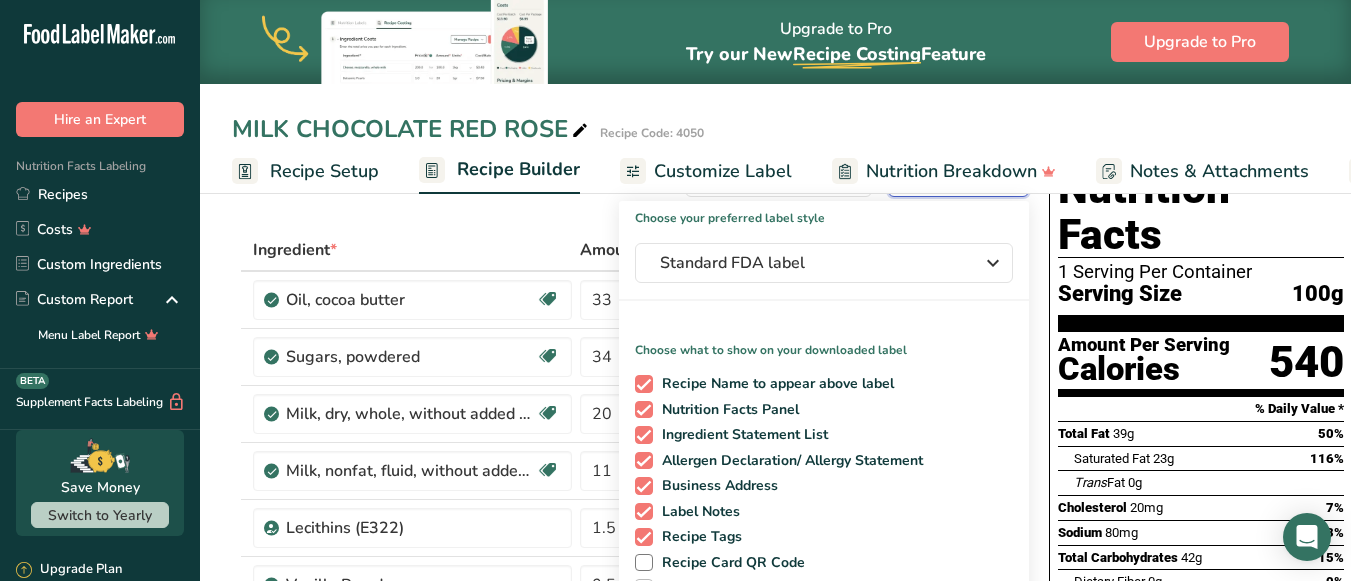 scroll, scrollTop: 0, scrollLeft: 0, axis: both 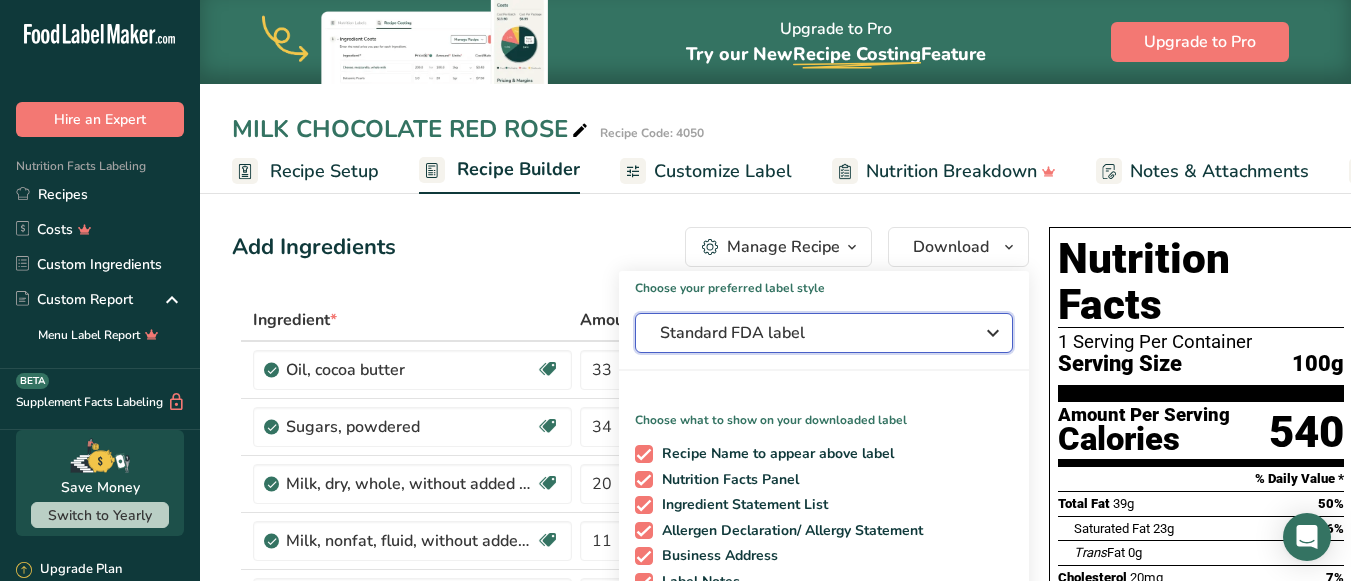 click on "Standard FDA label" at bounding box center (810, 333) 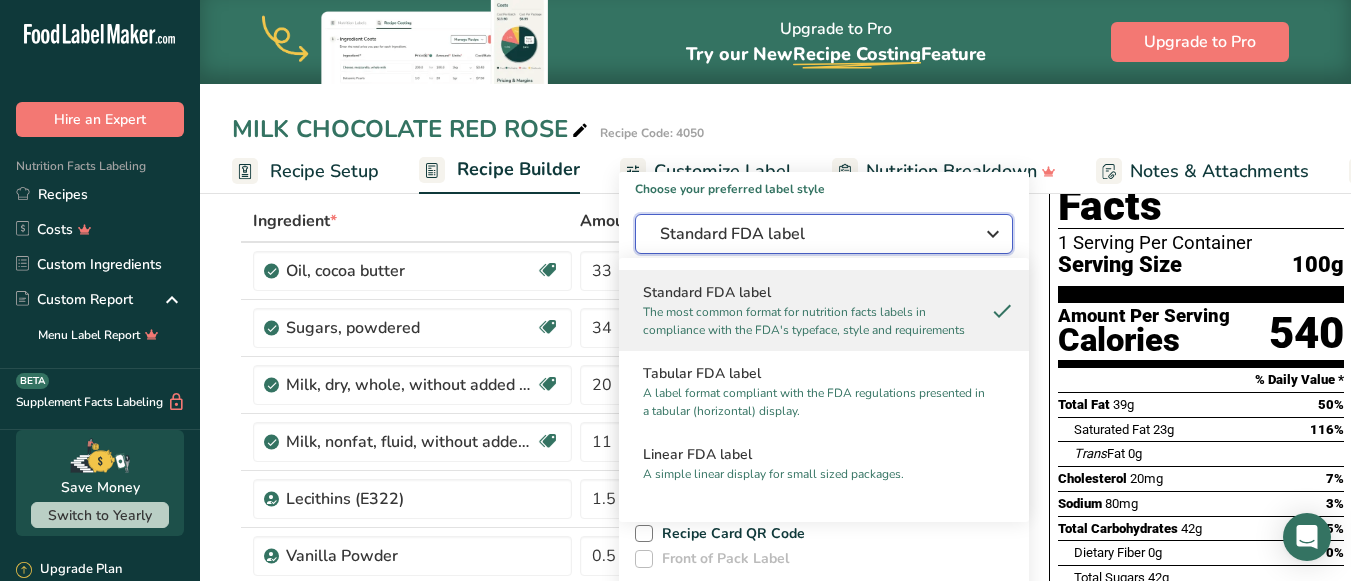 scroll, scrollTop: 100, scrollLeft: 0, axis: vertical 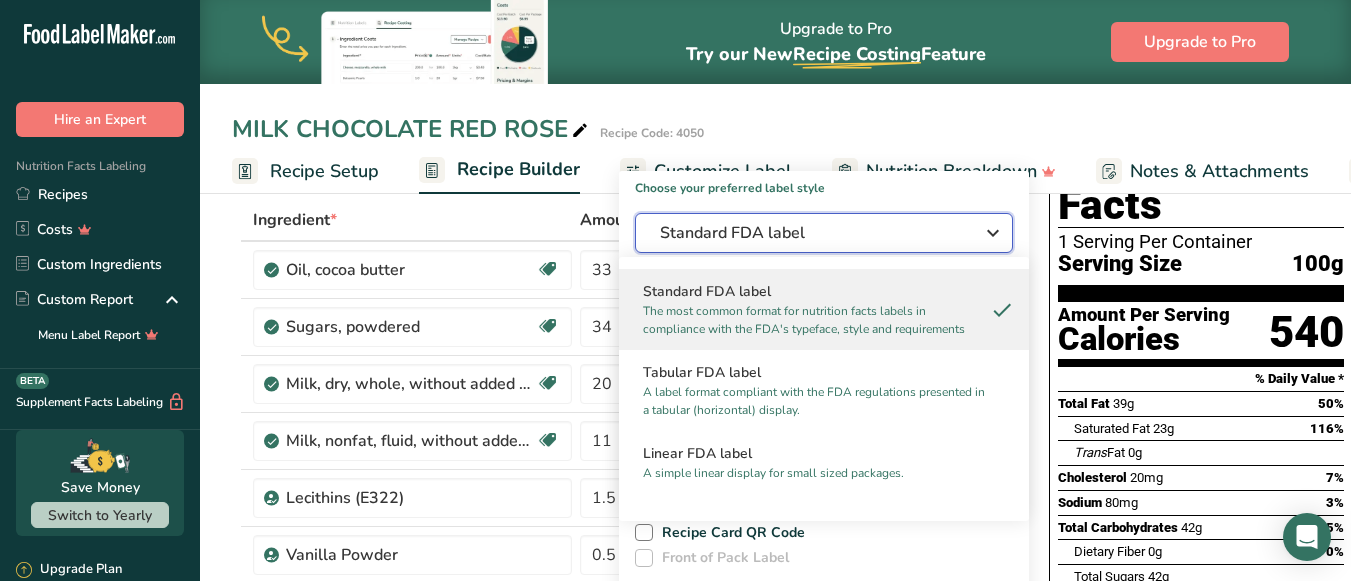 click on "Standard FDA label" at bounding box center [810, 233] 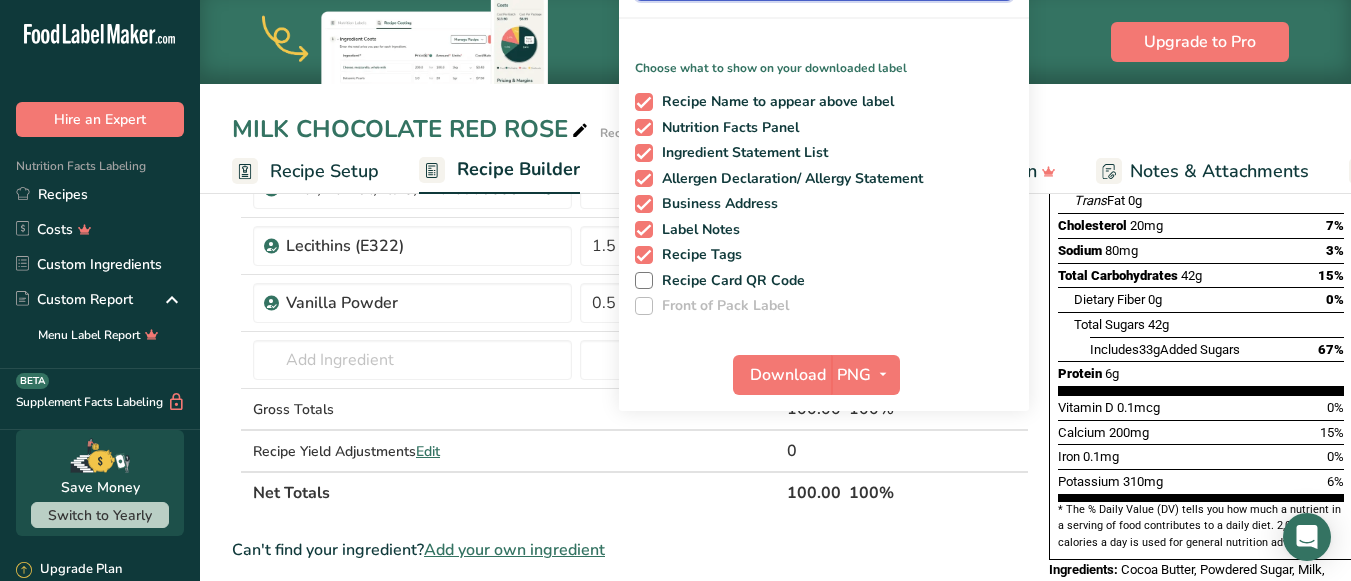 scroll, scrollTop: 400, scrollLeft: 0, axis: vertical 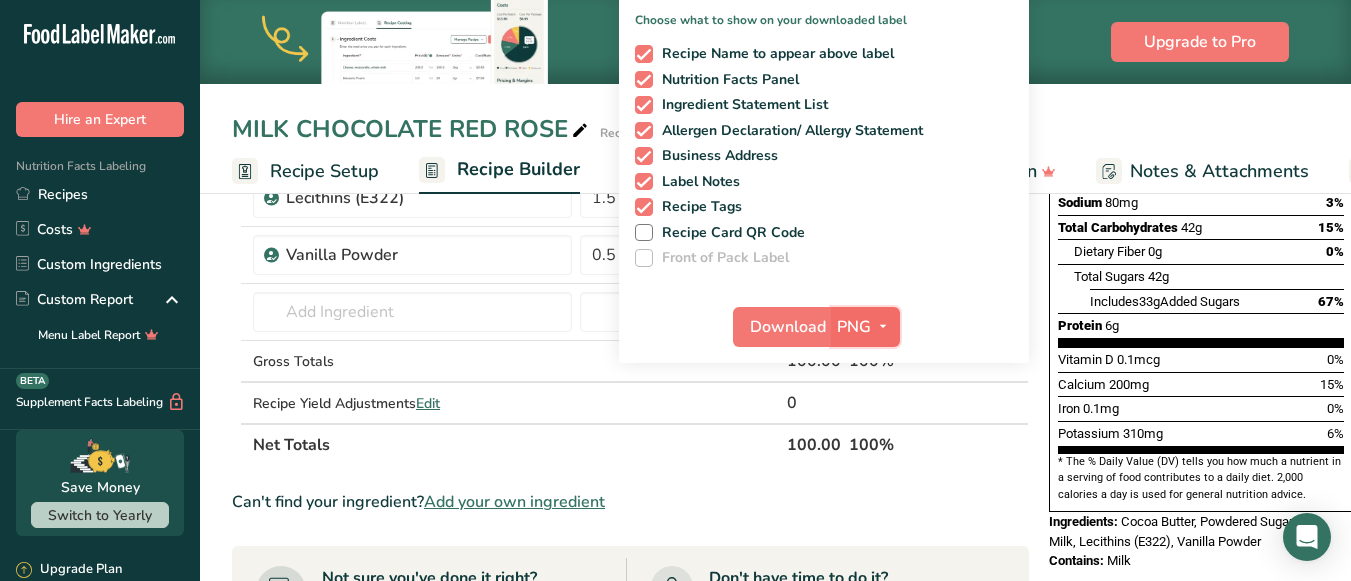 click on "PNG" at bounding box center (854, 327) 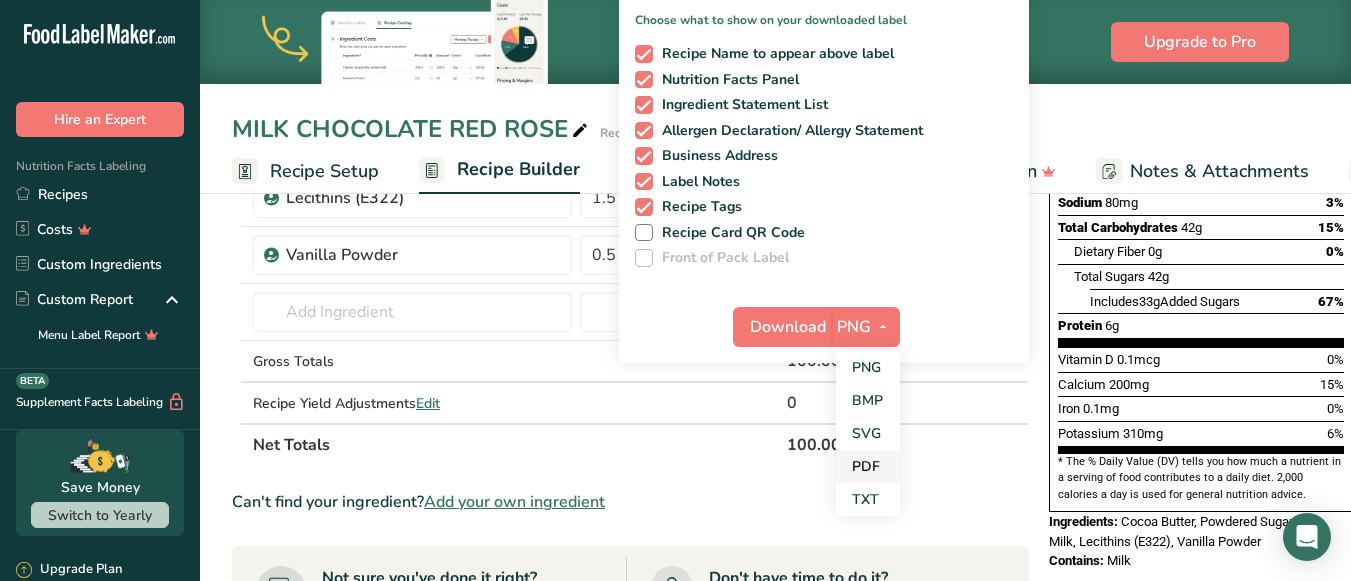 click on "PDF" at bounding box center [868, 466] 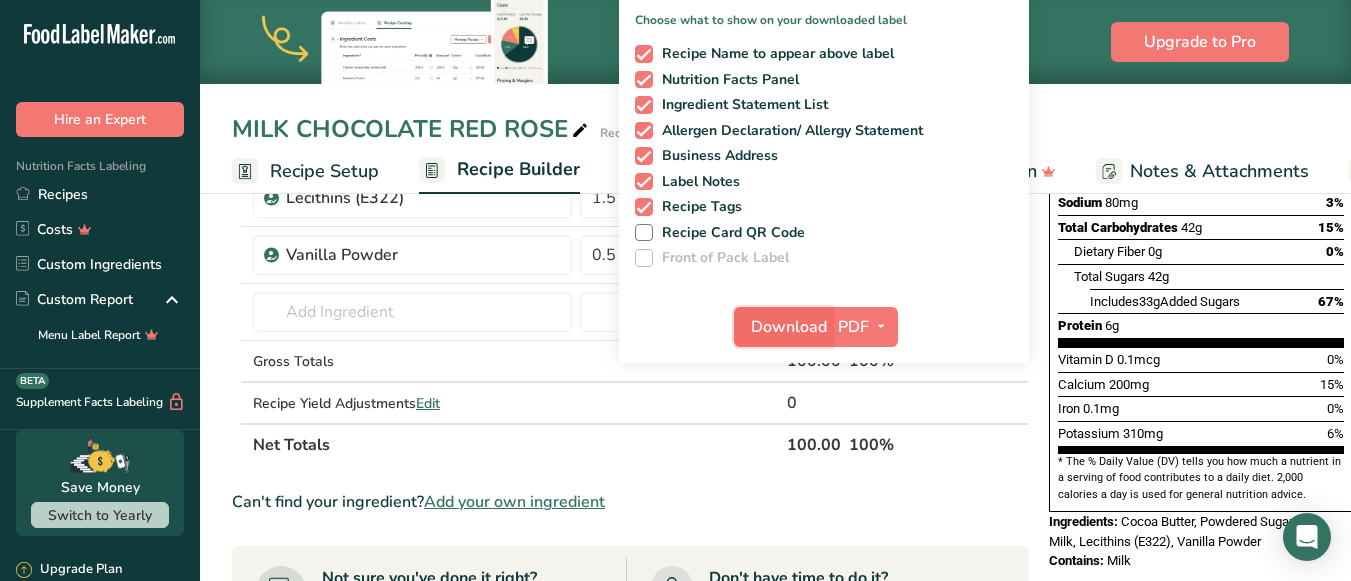 click on "Download" at bounding box center (789, 327) 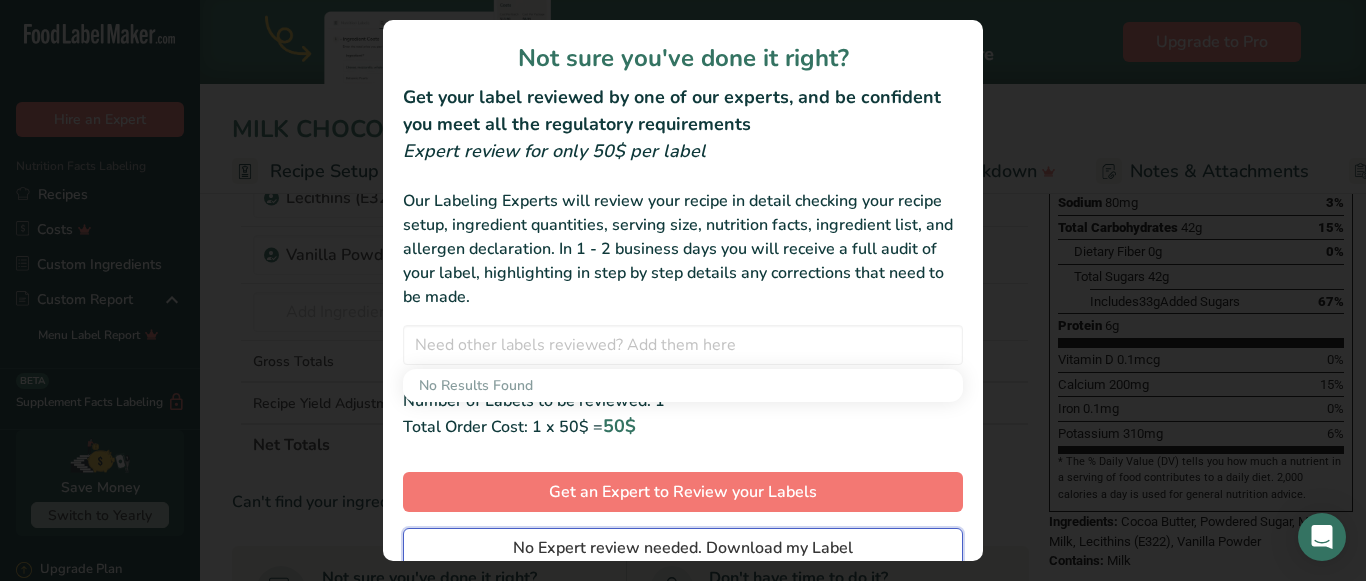 click on "No Expert review needed. Download my Label" at bounding box center [683, 548] 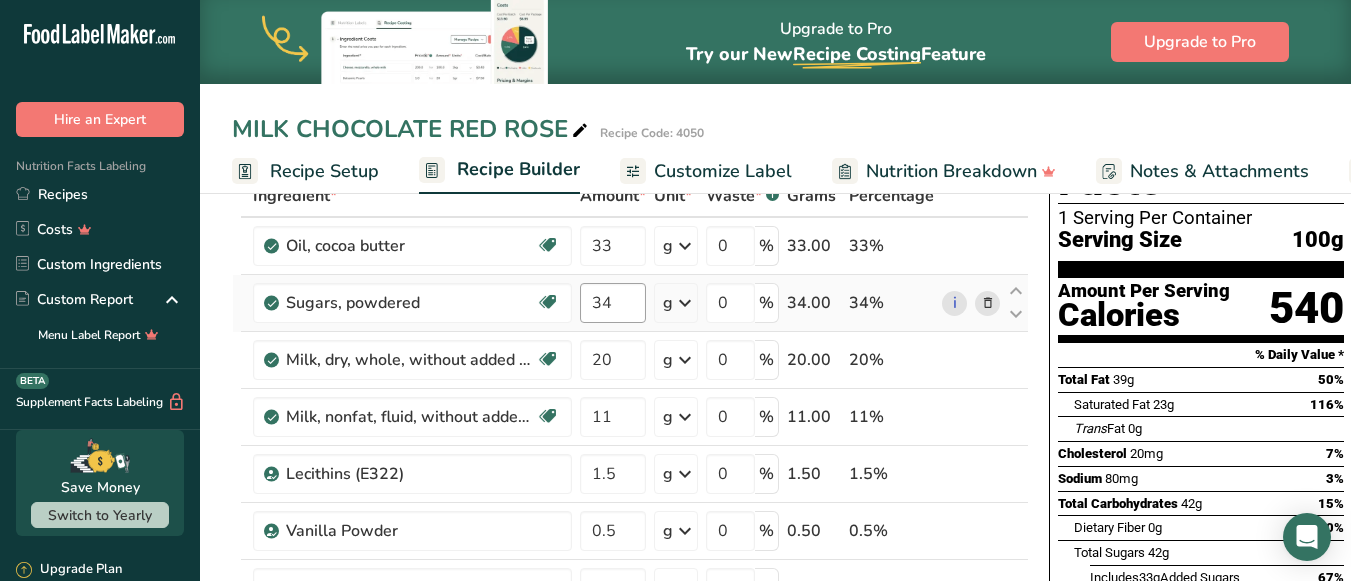 scroll, scrollTop: 0, scrollLeft: 0, axis: both 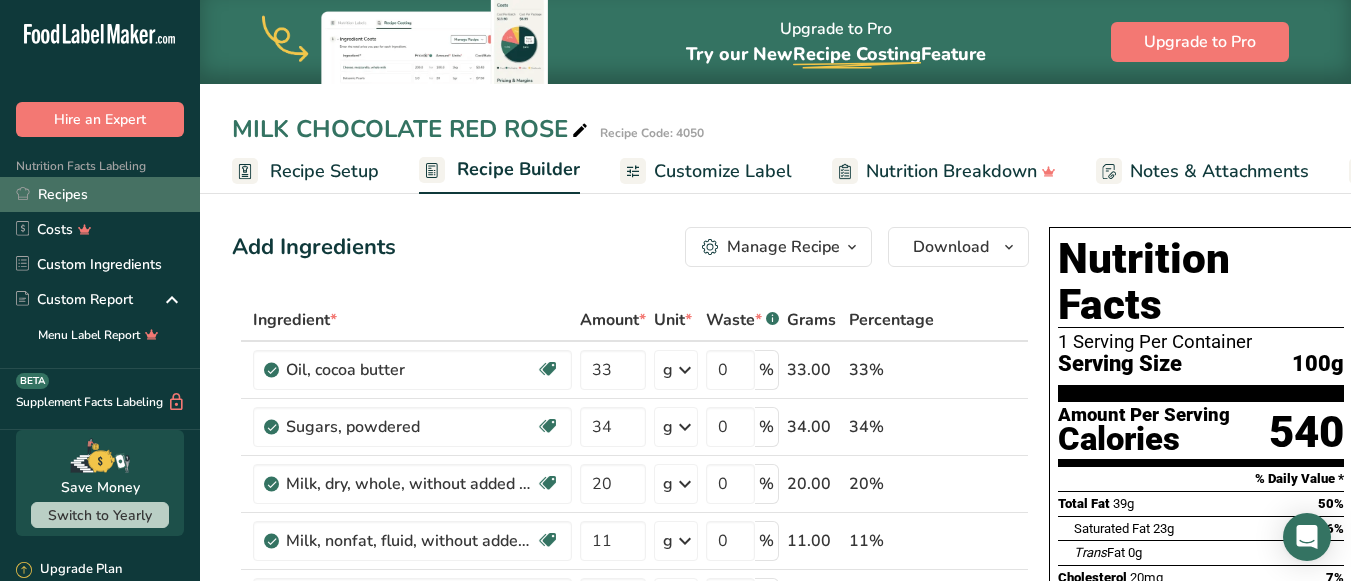 click on "Recipes" at bounding box center [100, 194] 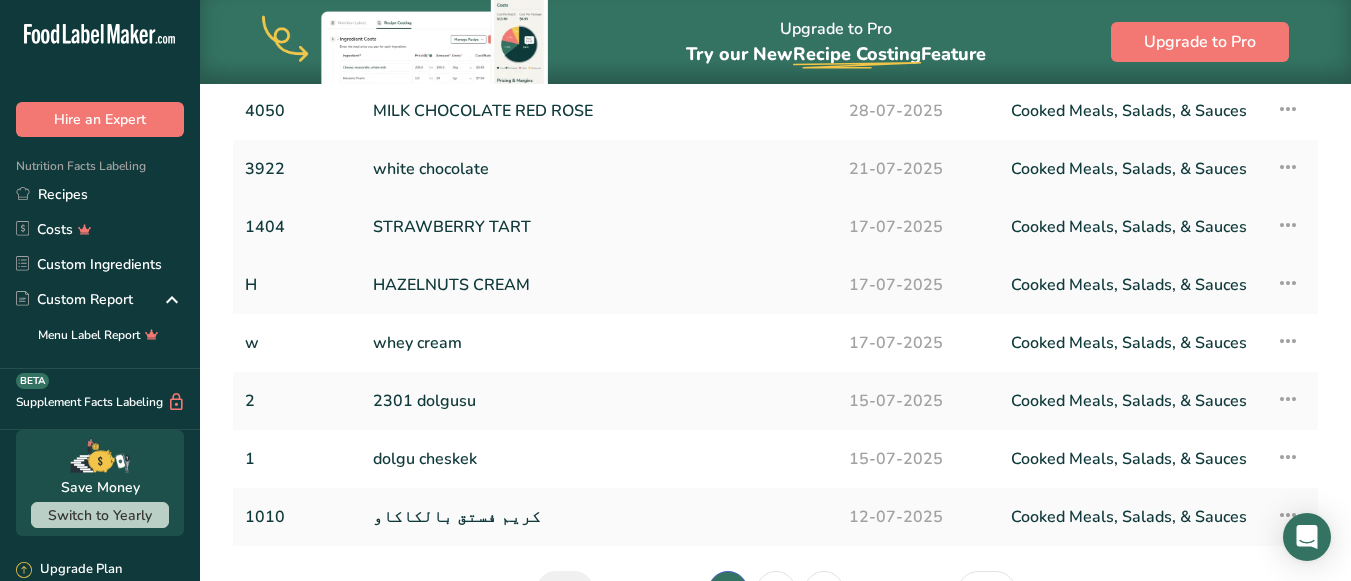 scroll, scrollTop: 300, scrollLeft: 0, axis: vertical 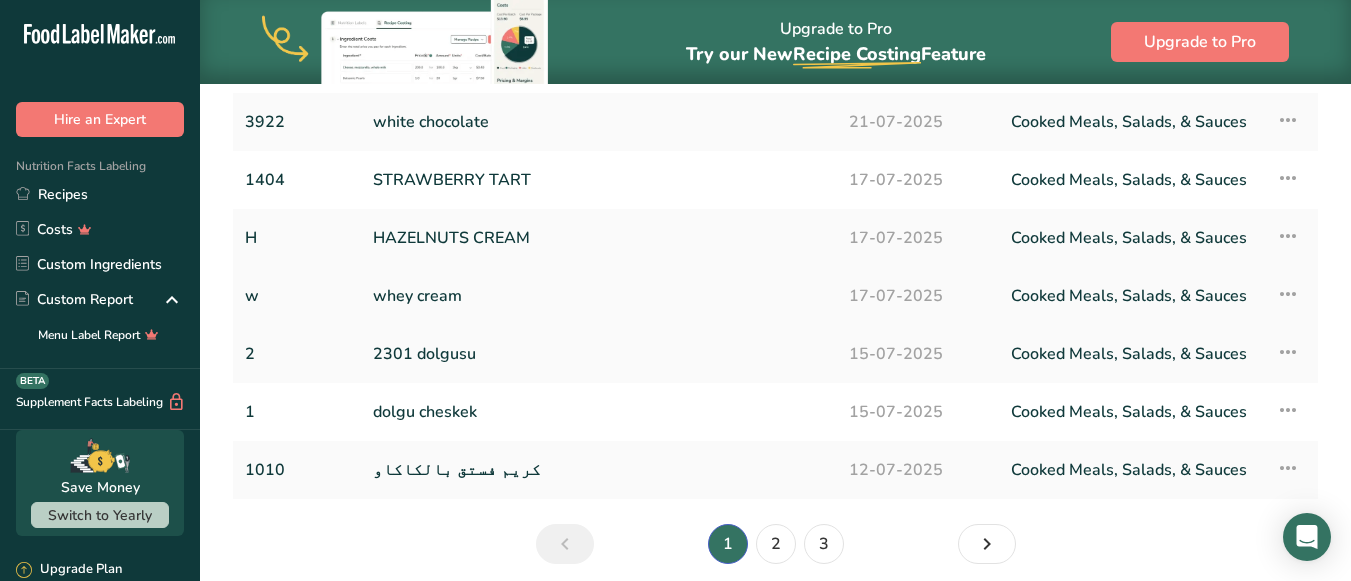 click on "whey cream" at bounding box center (599, 296) 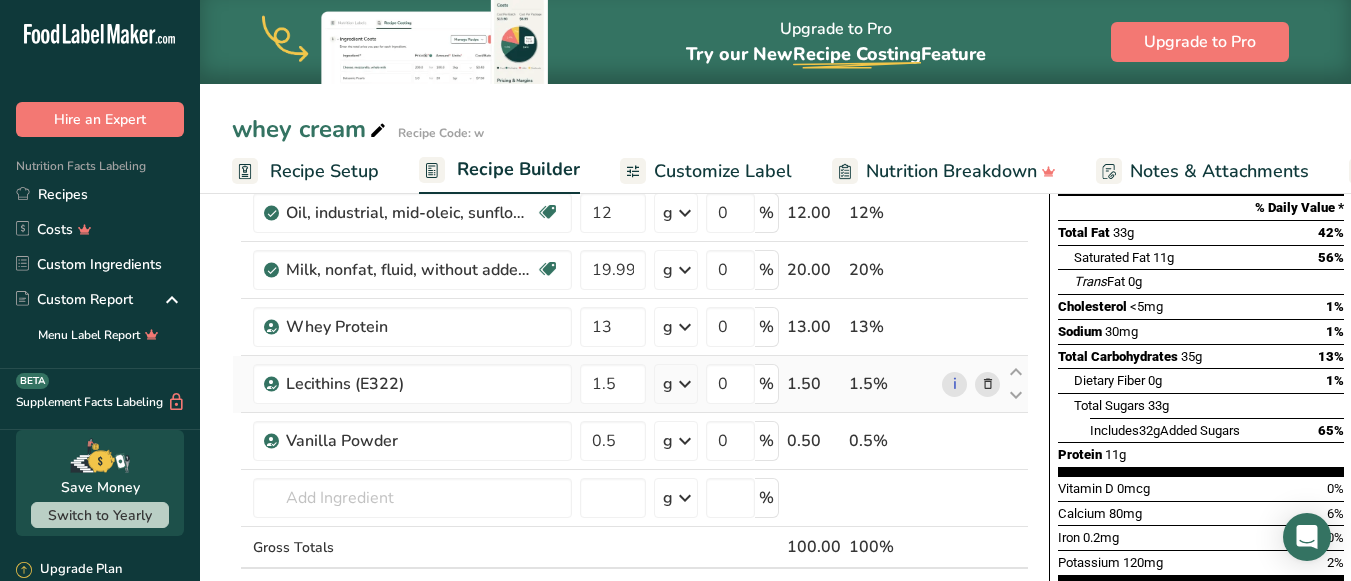 scroll, scrollTop: 0, scrollLeft: 0, axis: both 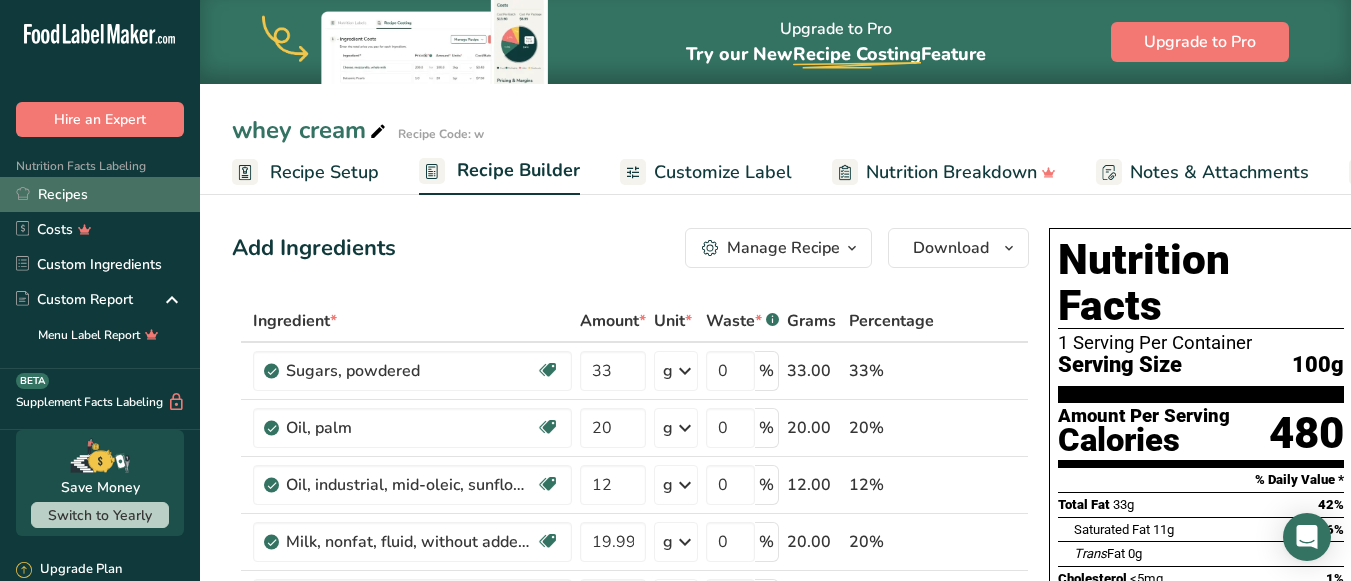 click on "Recipes" at bounding box center [100, 194] 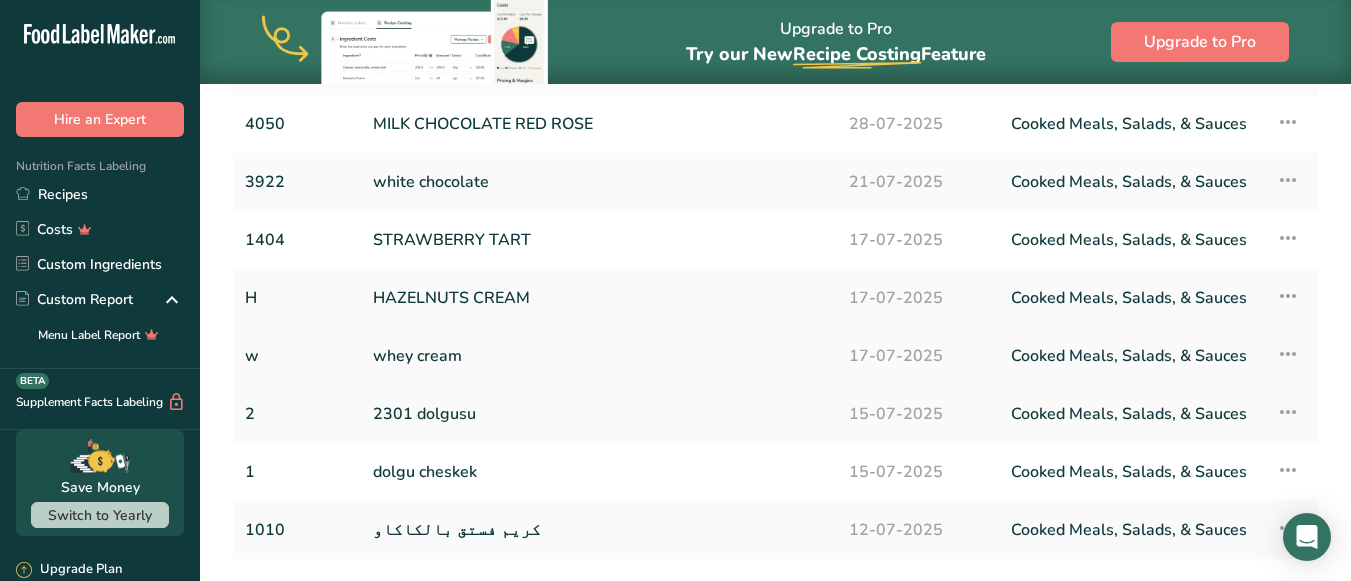 scroll, scrollTop: 300, scrollLeft: 0, axis: vertical 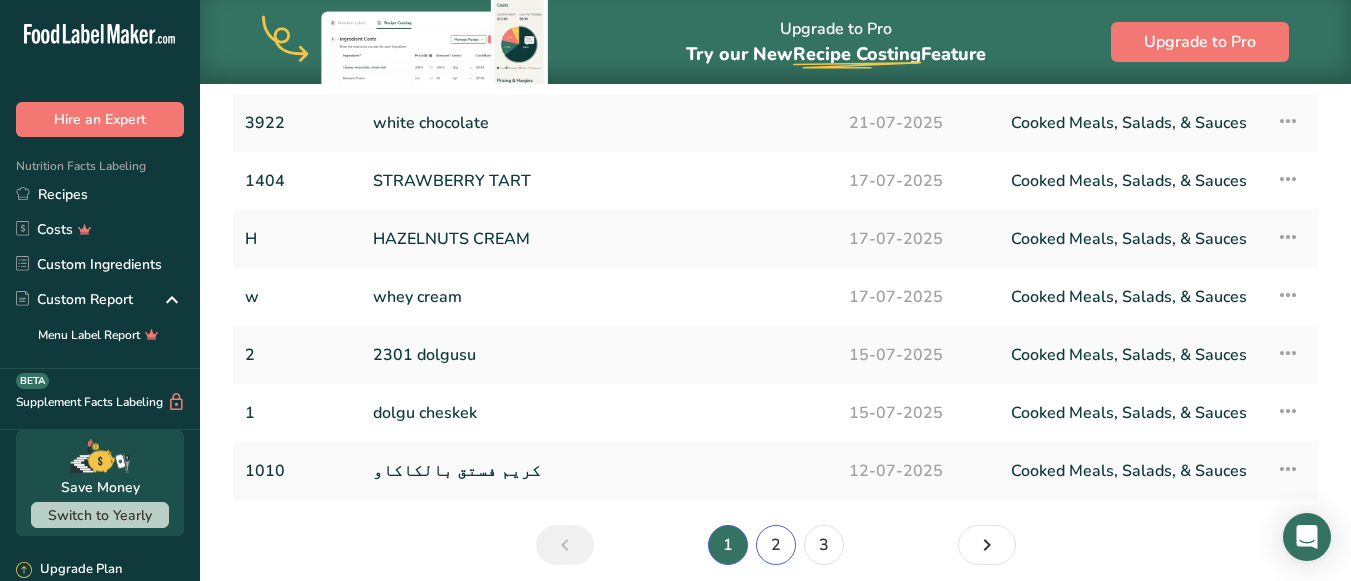 click on "2" at bounding box center [776, 545] 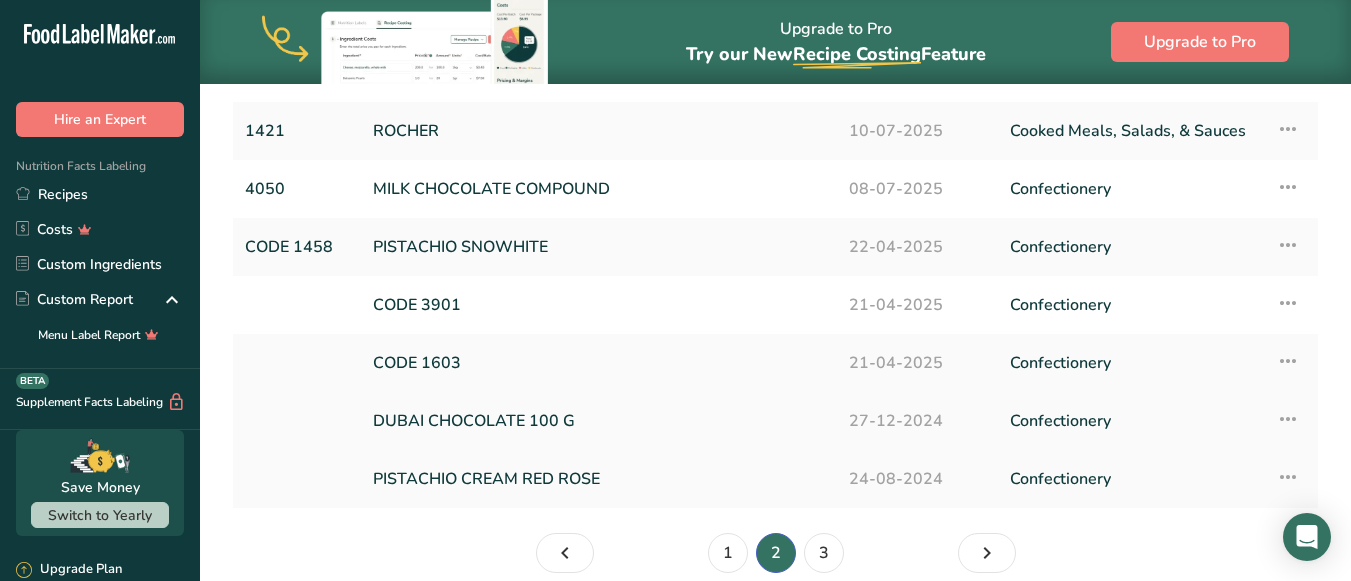 scroll, scrollTop: 380, scrollLeft: 0, axis: vertical 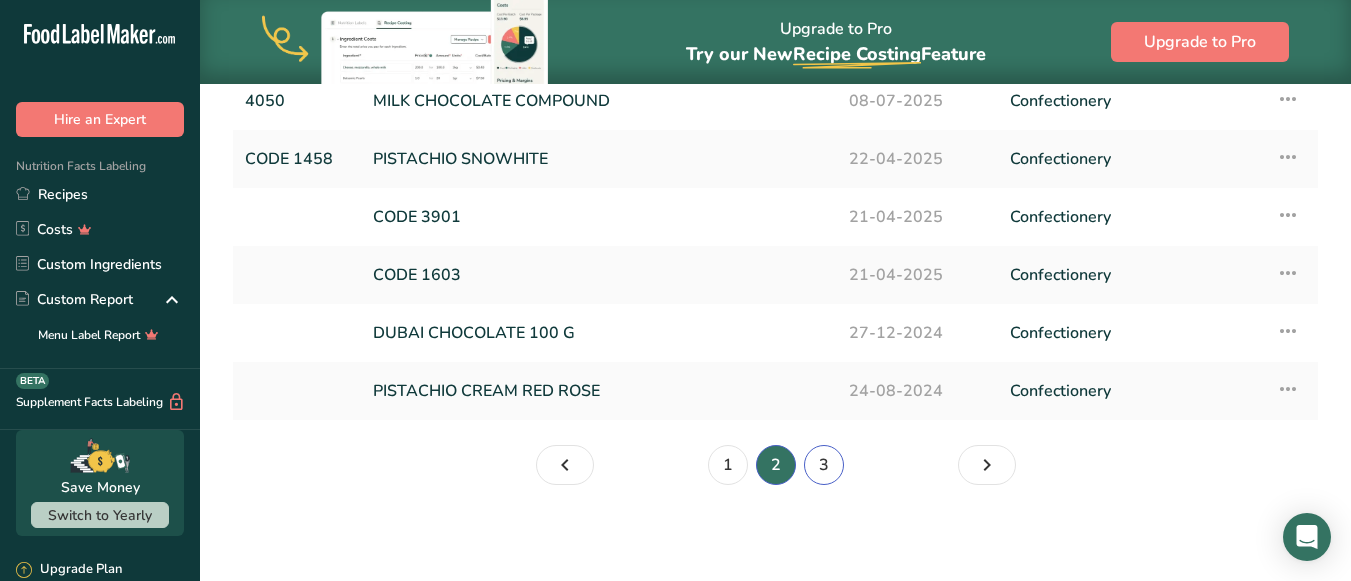 click on "3" at bounding box center [824, 465] 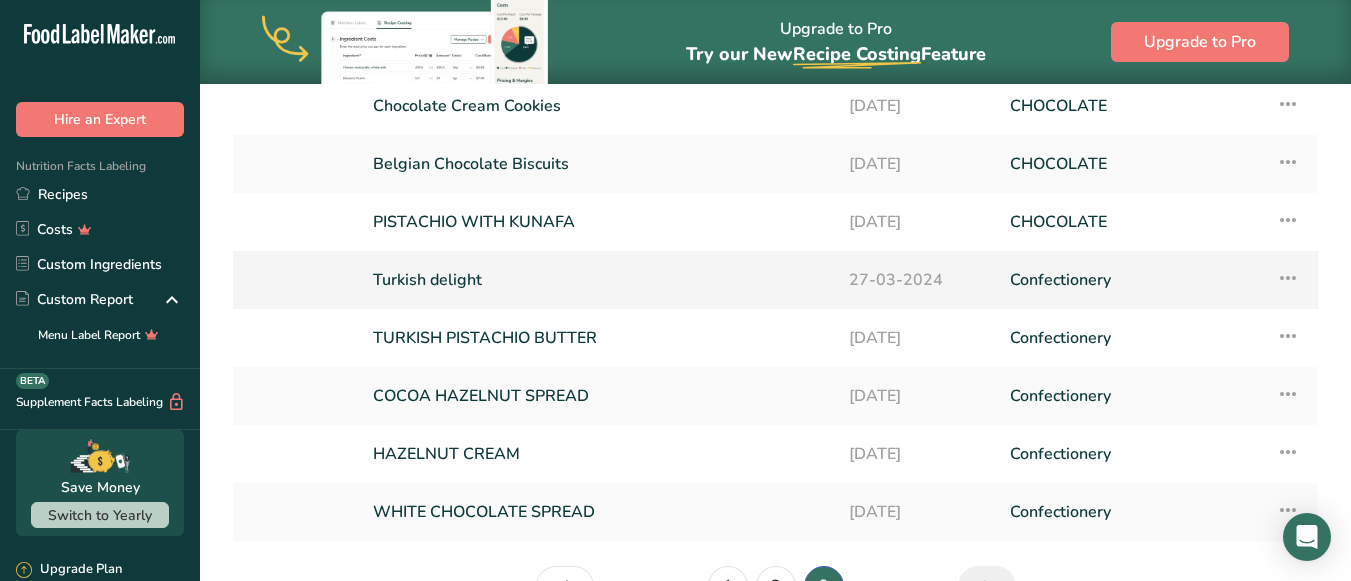 scroll, scrollTop: 264, scrollLeft: 0, axis: vertical 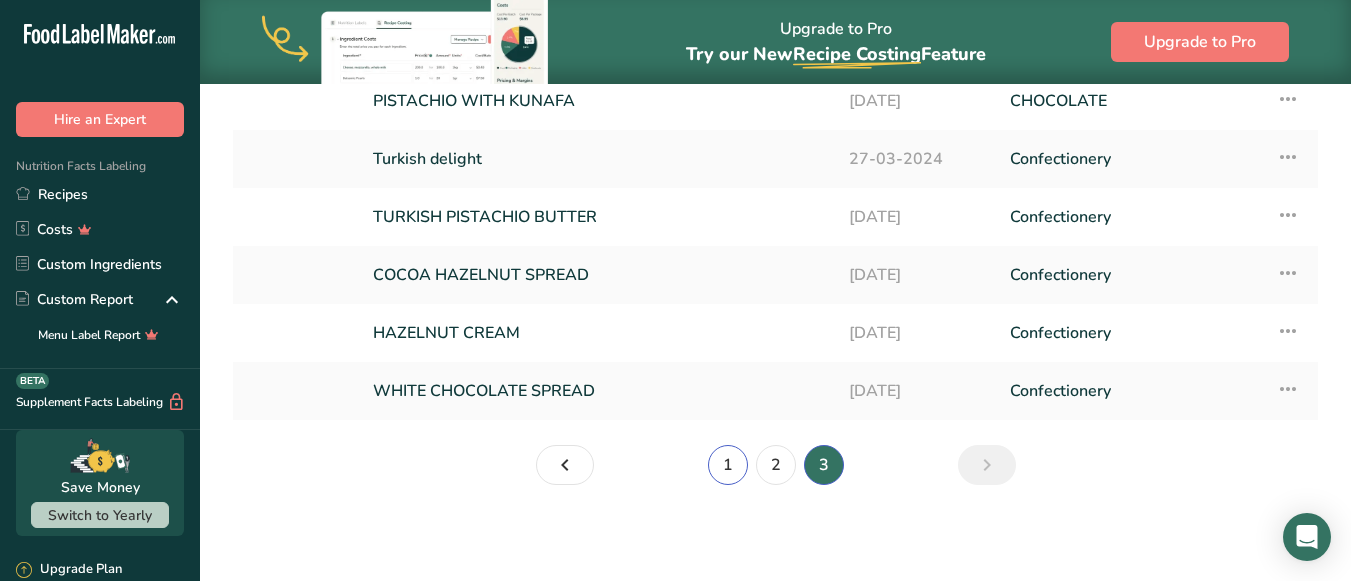 click on "1" at bounding box center [728, 465] 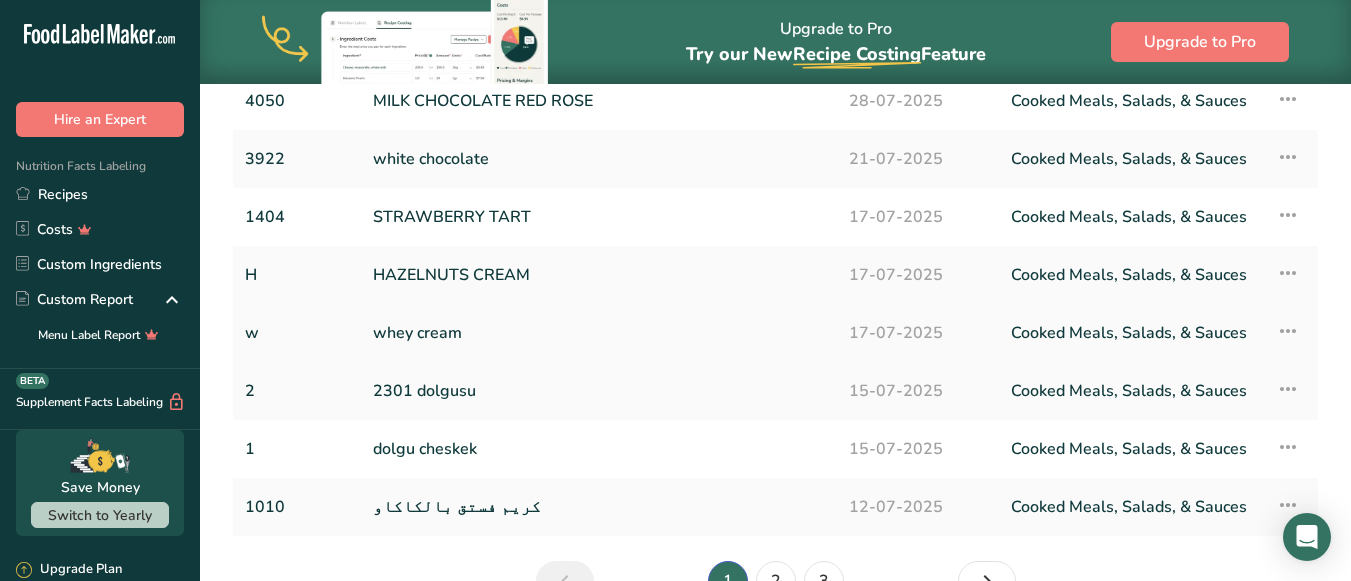 click on "whey cream" at bounding box center (599, 333) 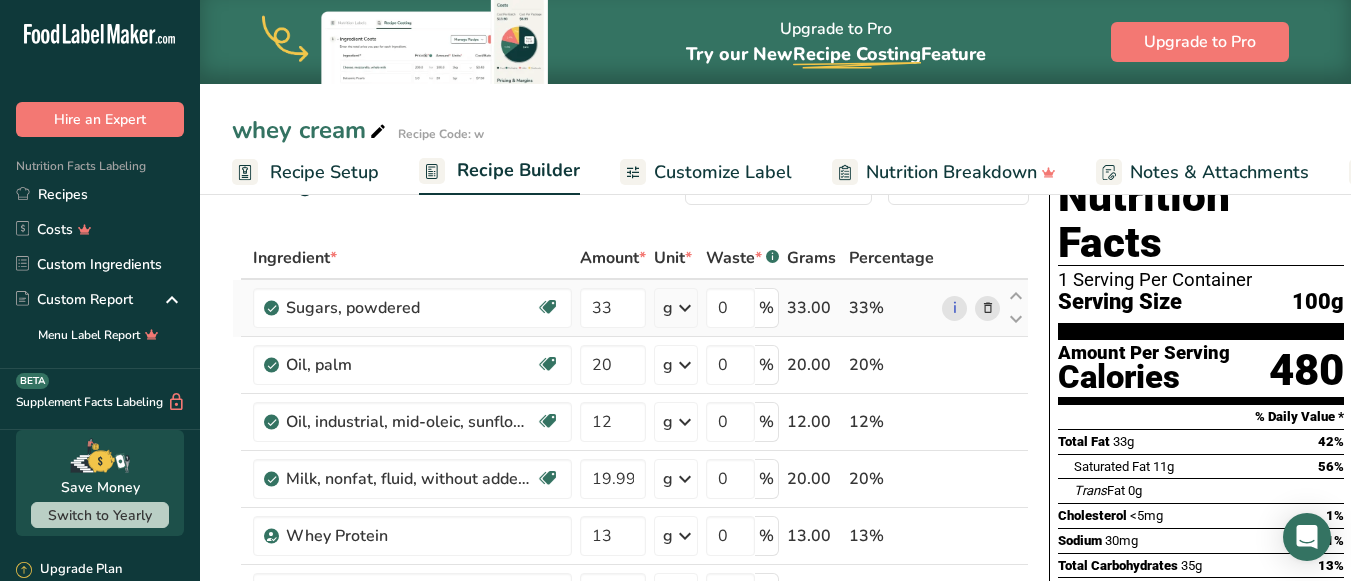 scroll, scrollTop: 0, scrollLeft: 0, axis: both 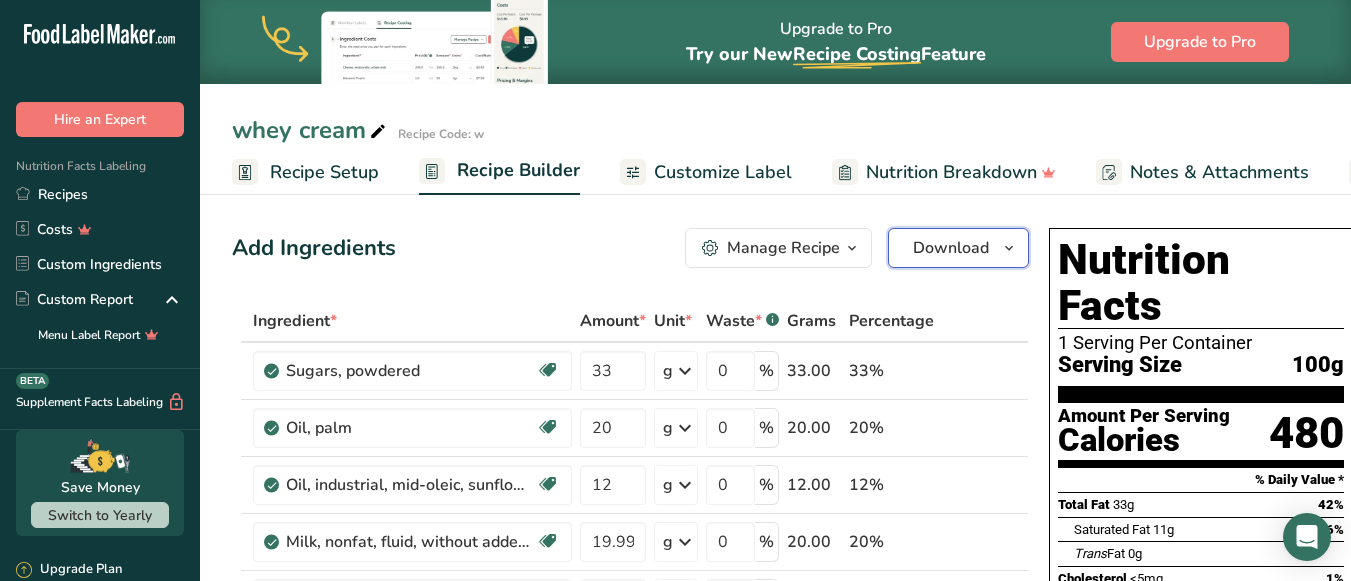 click on "Download" at bounding box center (951, 248) 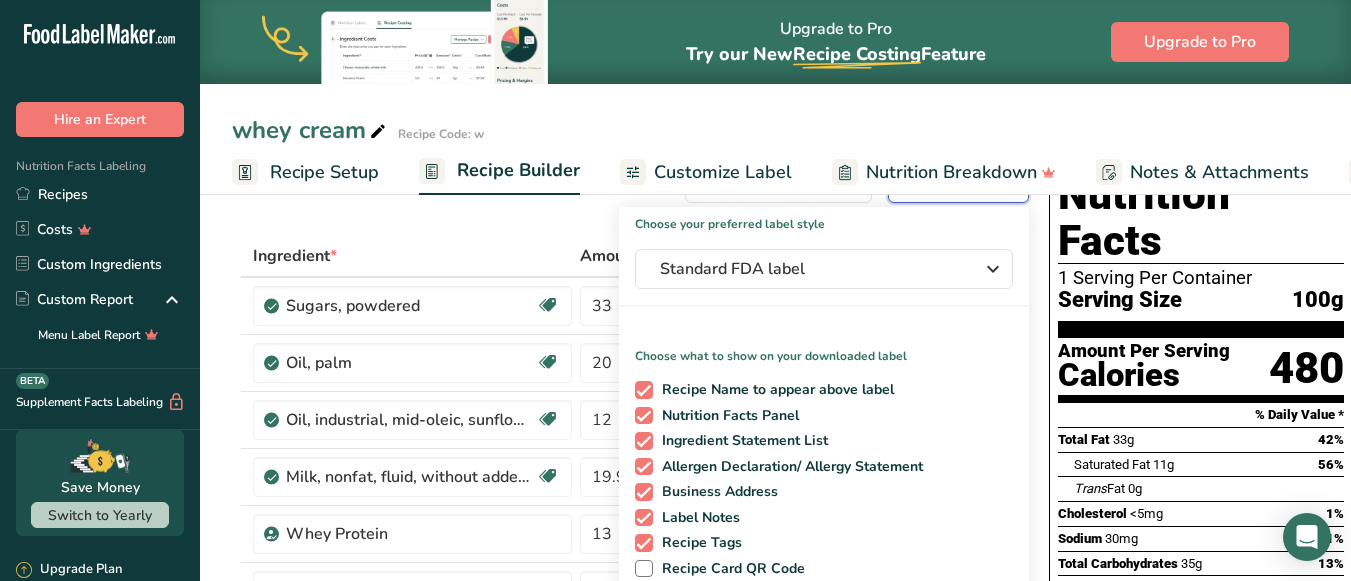 scroll, scrollTop: 300, scrollLeft: 0, axis: vertical 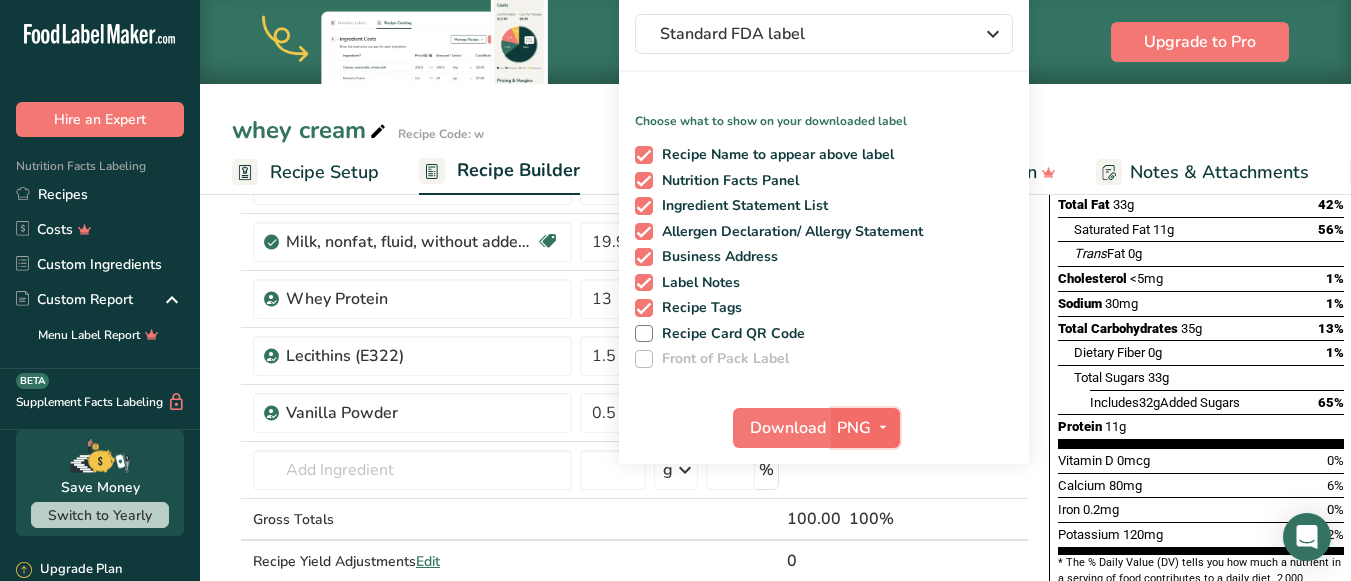 click on "PNG" at bounding box center [854, 428] 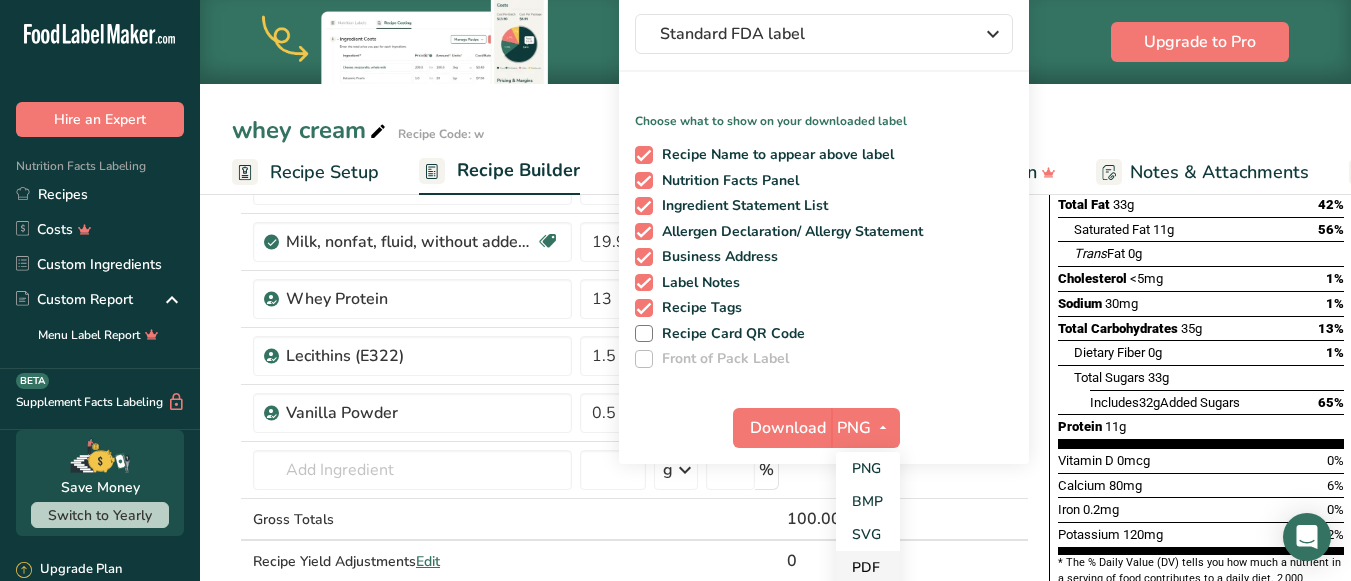 click on "PDF" at bounding box center [868, 567] 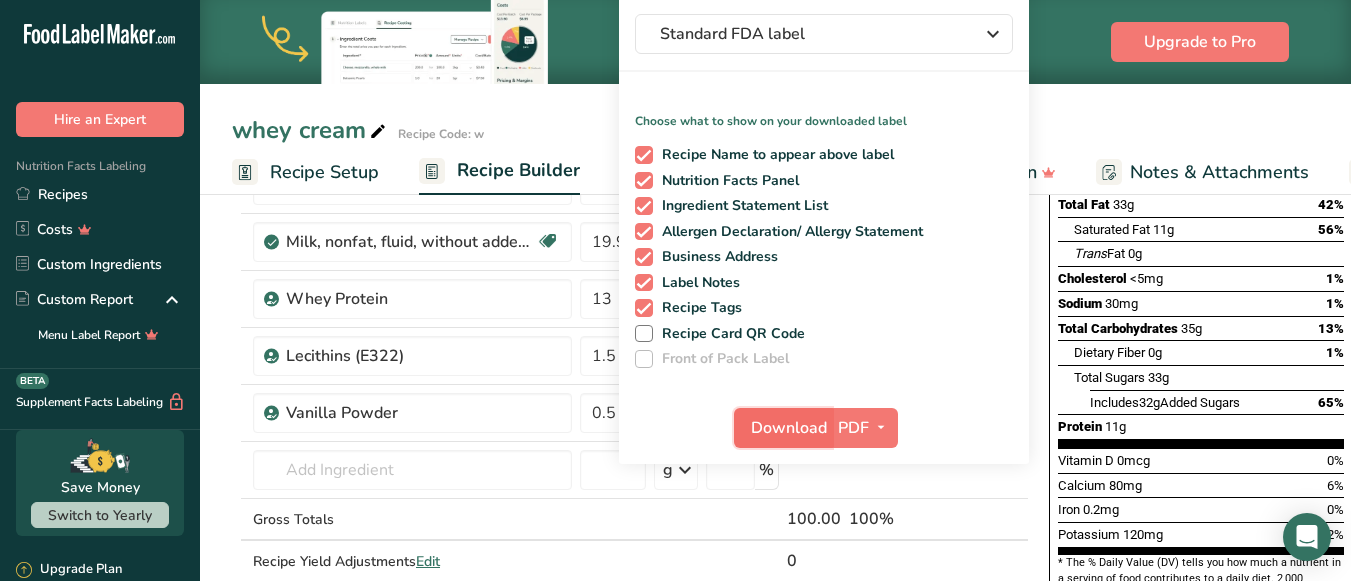 click on "Download" at bounding box center [789, 428] 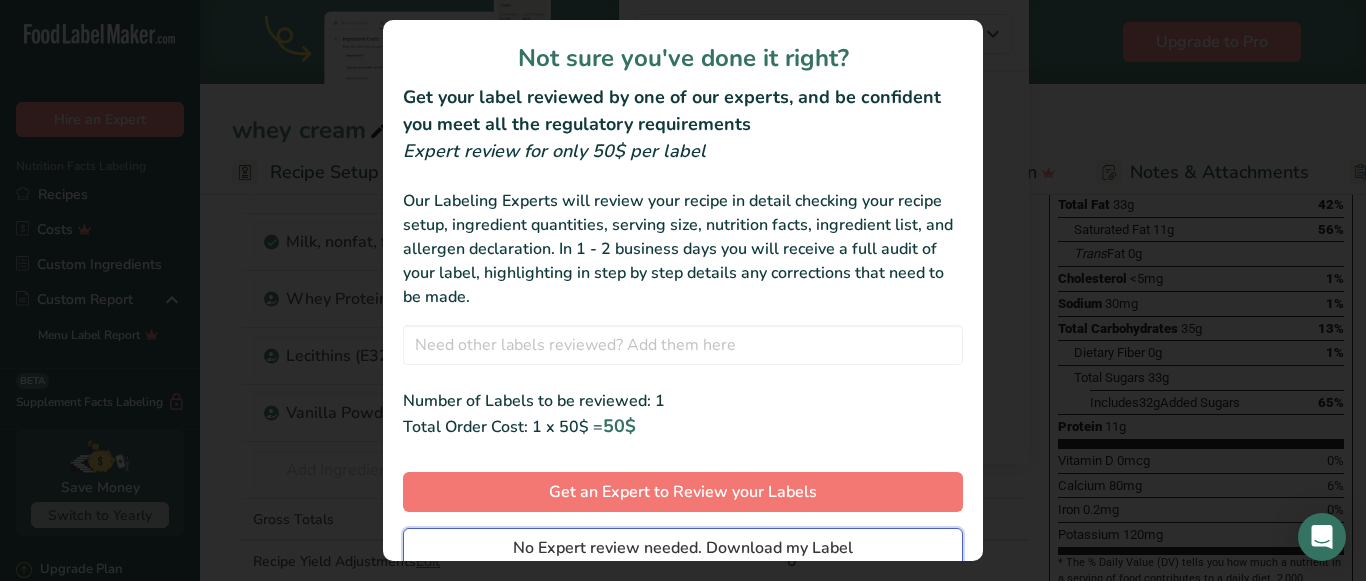 click on "No Expert review needed. Download my Label" at bounding box center (683, 548) 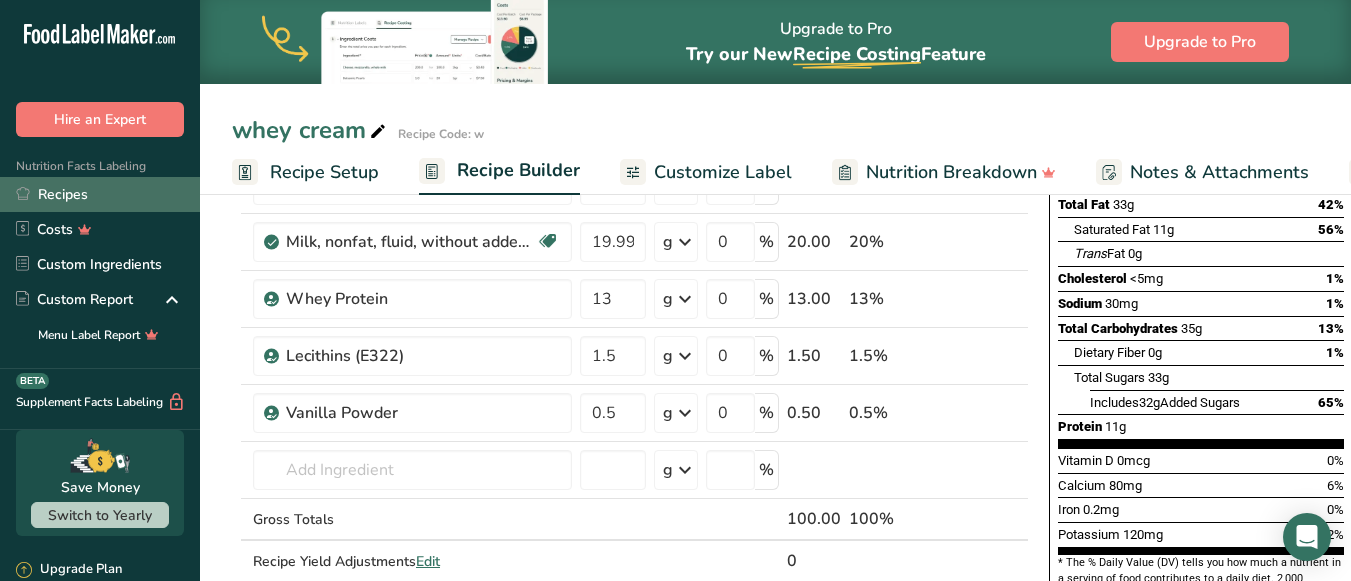 click on "Recipes" at bounding box center [100, 194] 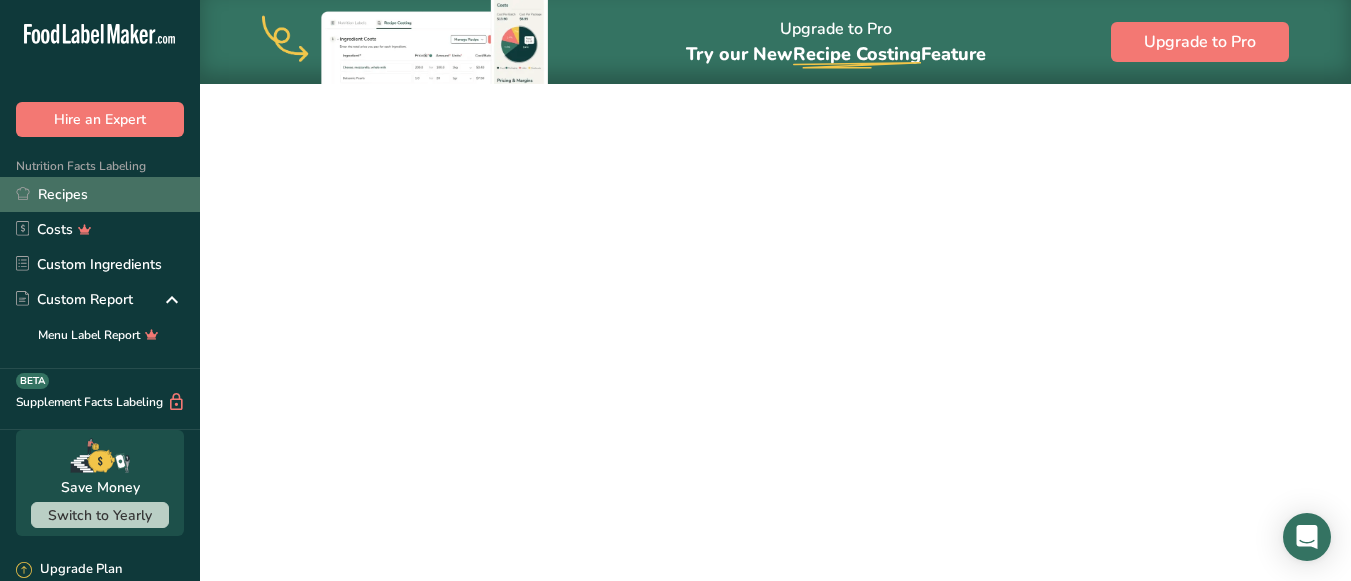 scroll, scrollTop: 0, scrollLeft: 0, axis: both 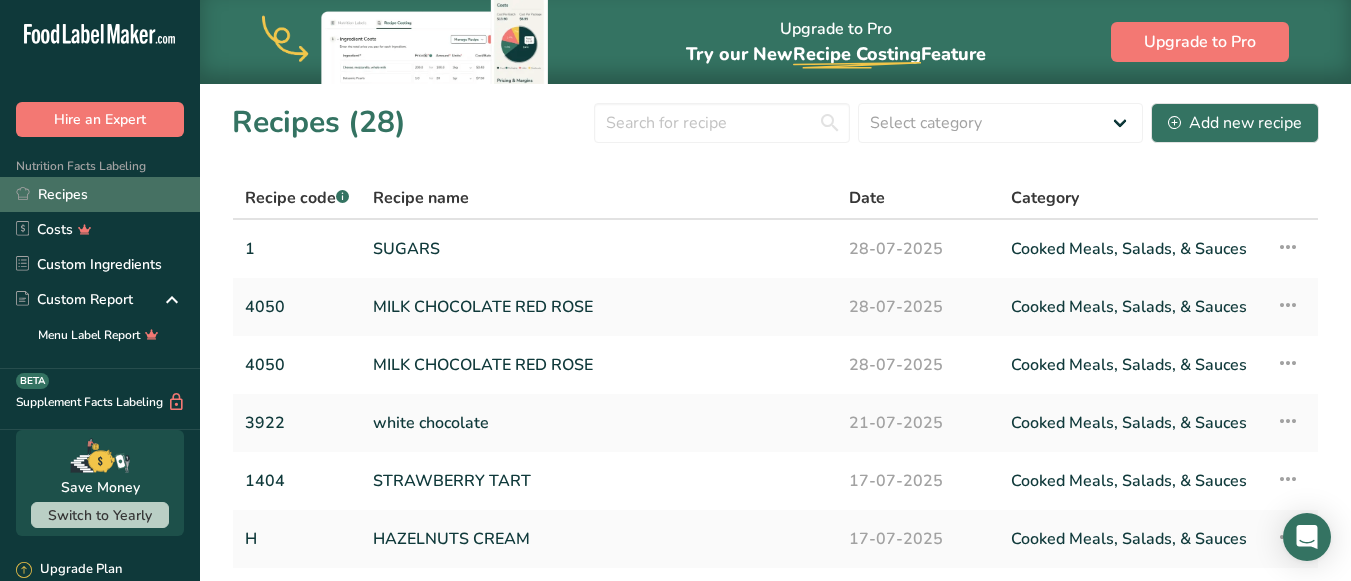 click on "Recipes" at bounding box center [100, 194] 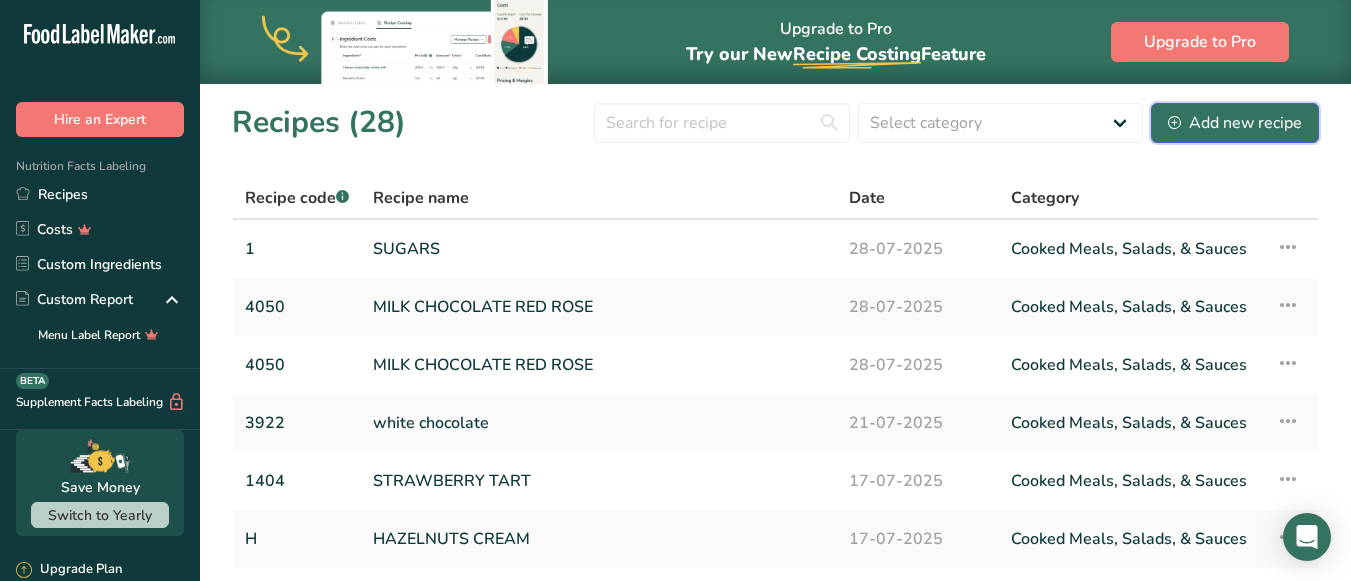 click on "Add new recipe" at bounding box center (1235, 123) 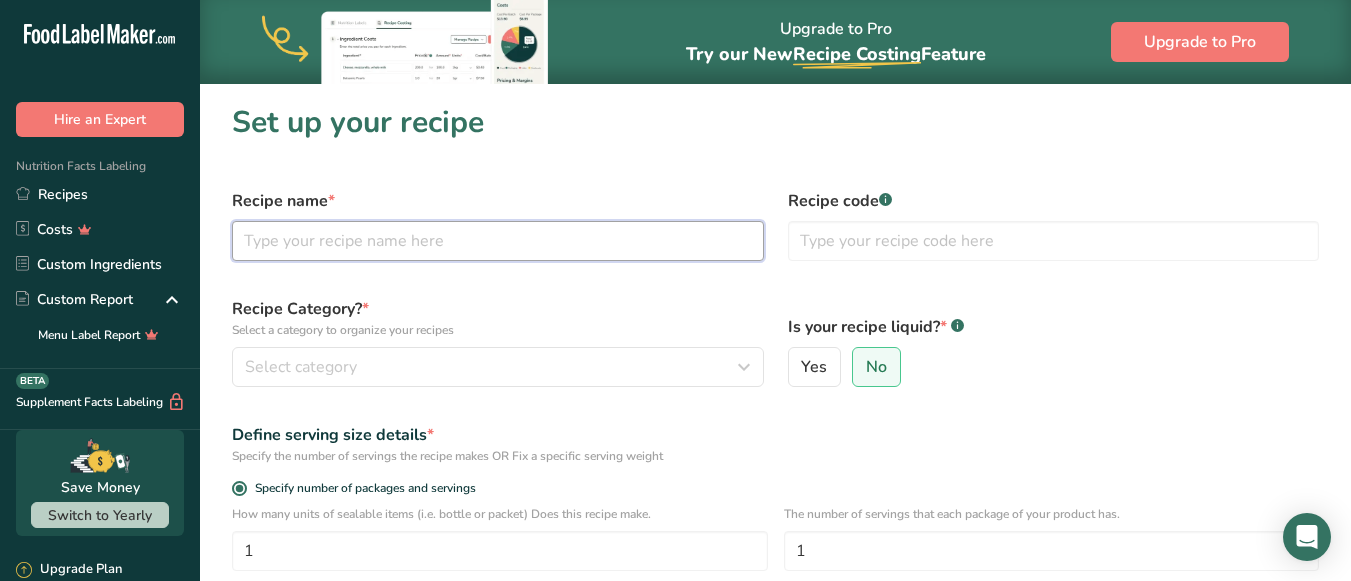click at bounding box center [498, 241] 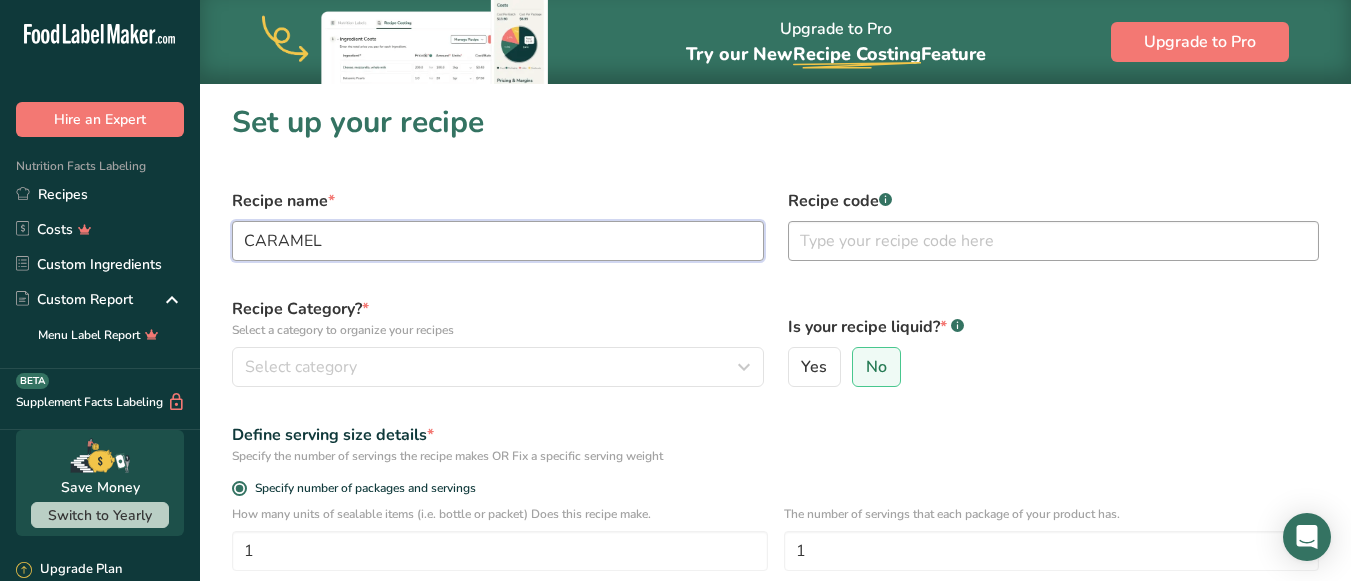 type on "CARAMEL" 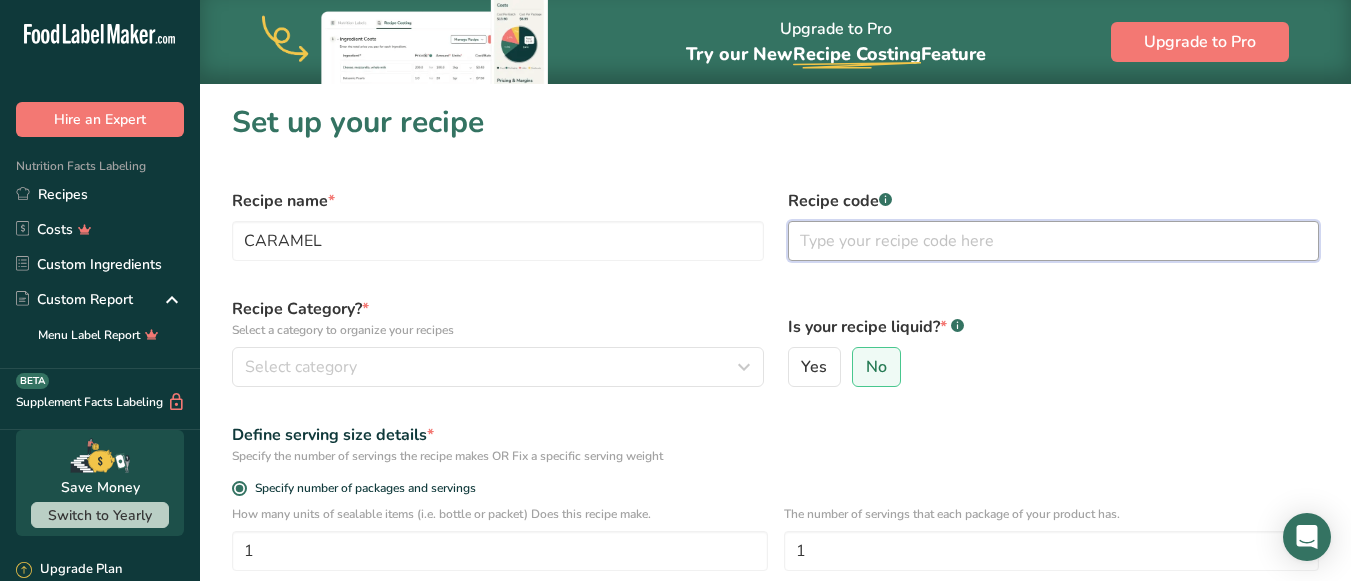 click at bounding box center [1054, 241] 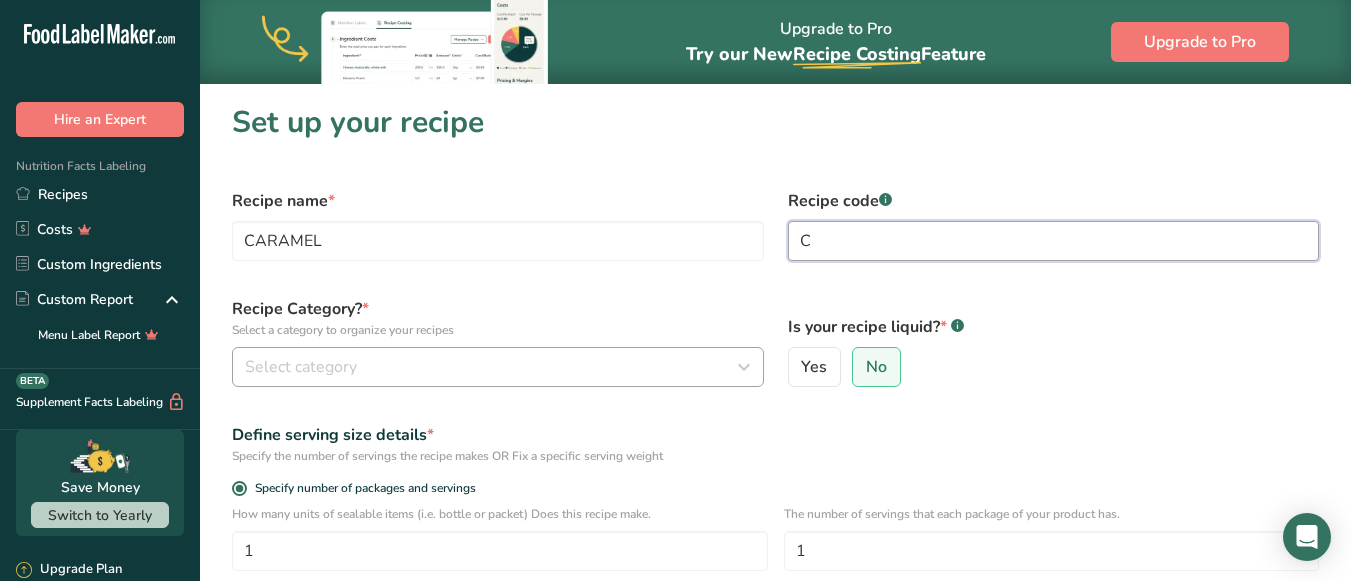 type on "C" 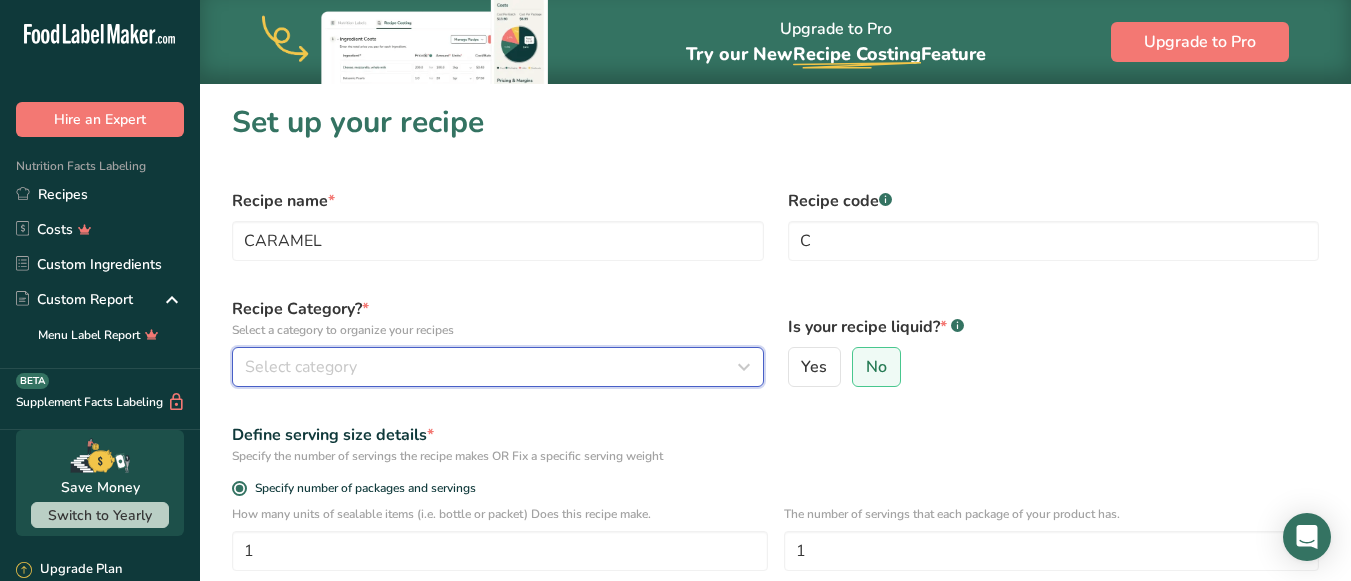 click on "Select category" at bounding box center [492, 367] 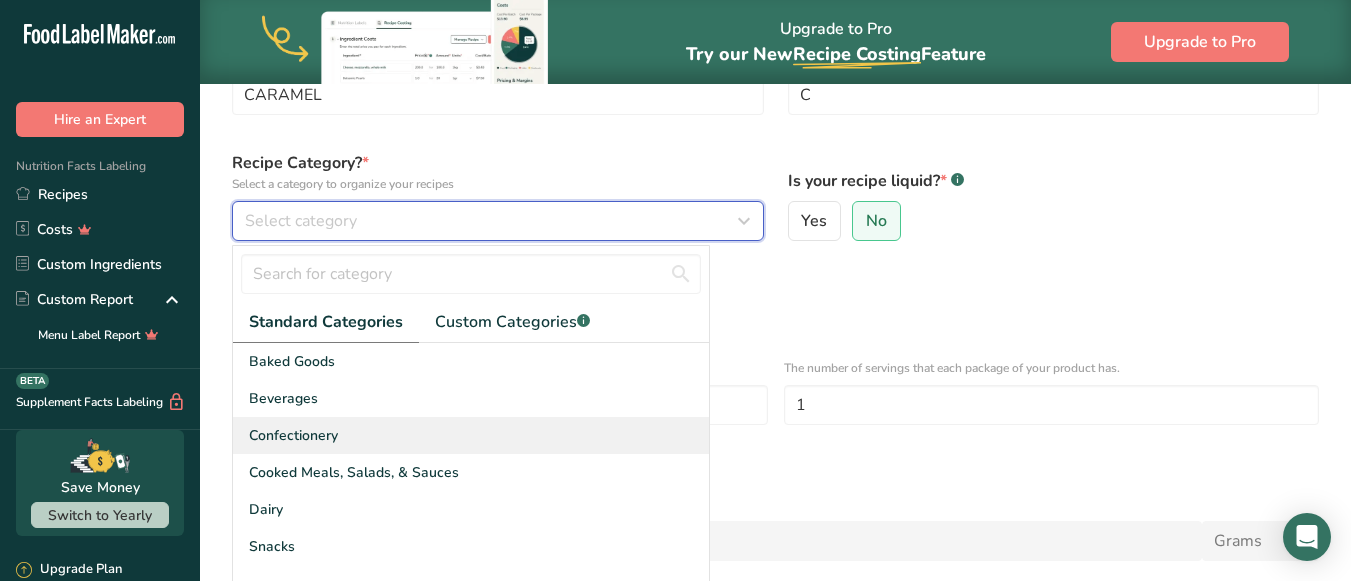 scroll, scrollTop: 200, scrollLeft: 0, axis: vertical 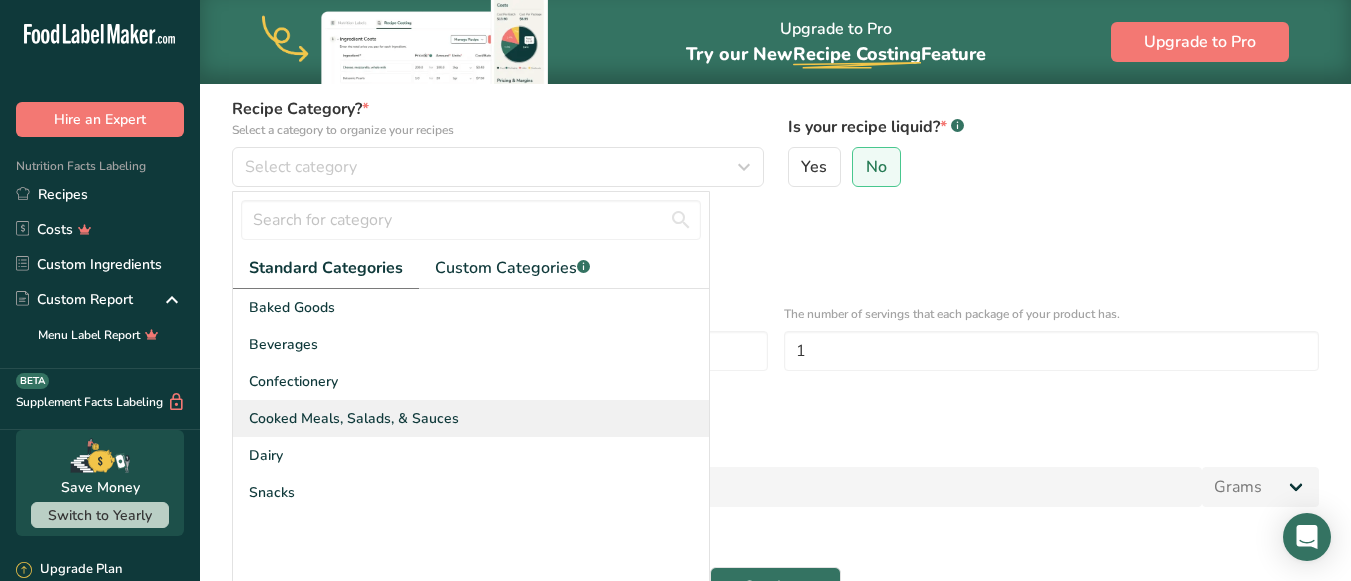 click on "Cooked Meals, Salads, & Sauces" at bounding box center [354, 418] 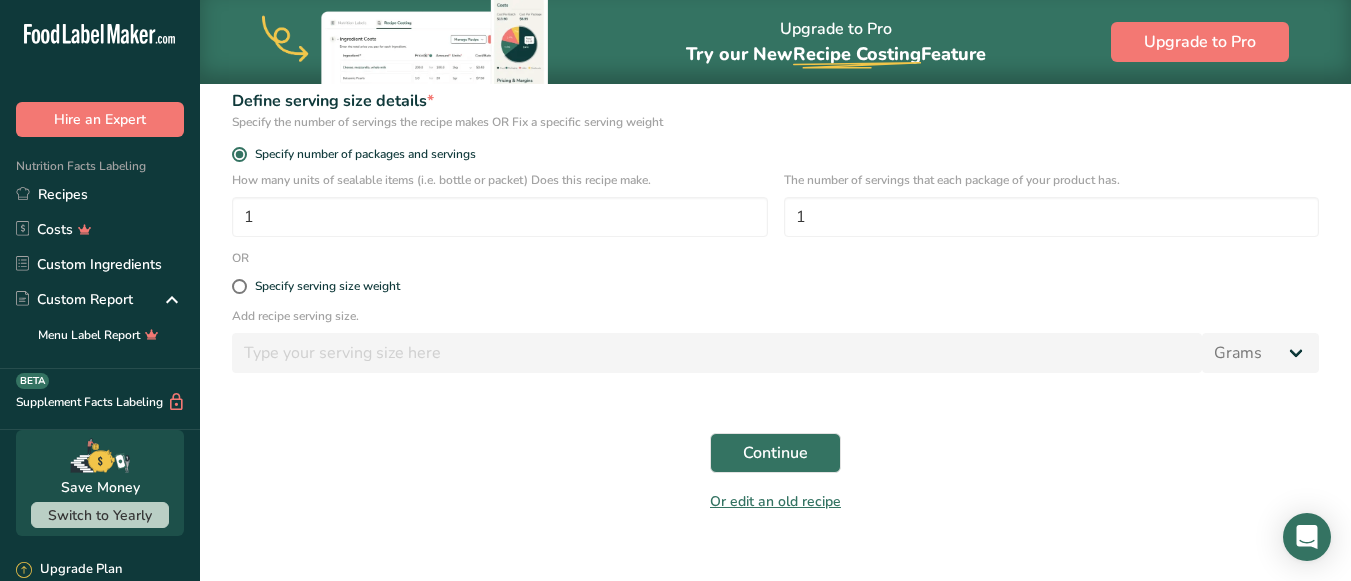 scroll, scrollTop: 362, scrollLeft: 0, axis: vertical 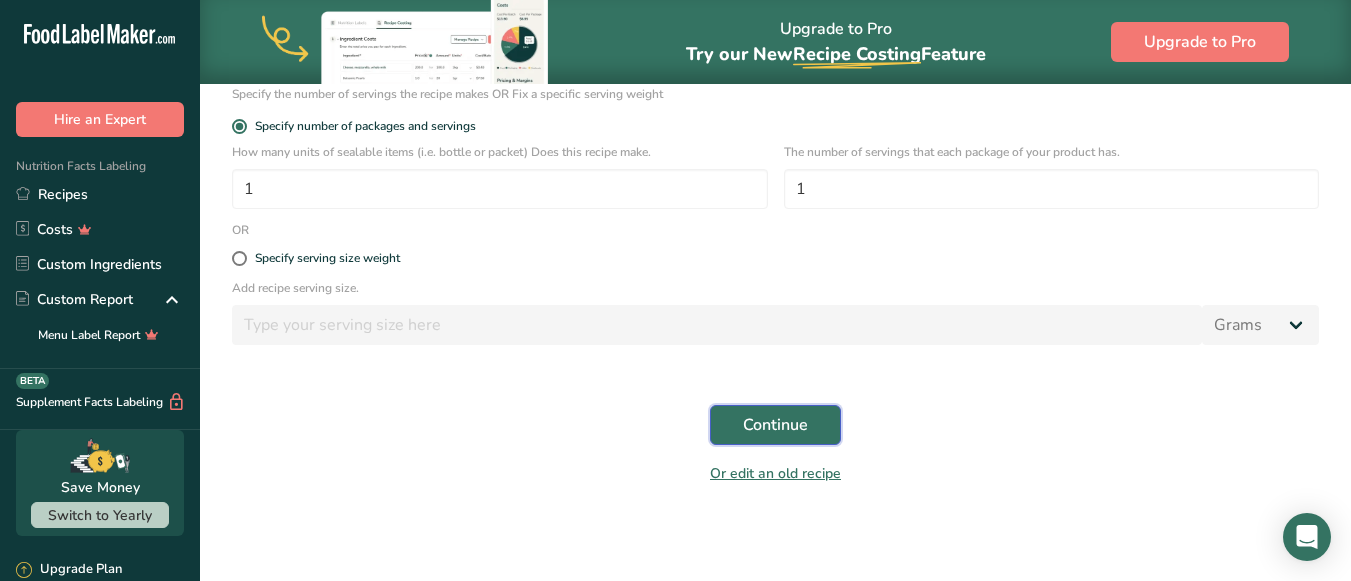 click on "Continue" at bounding box center (775, 425) 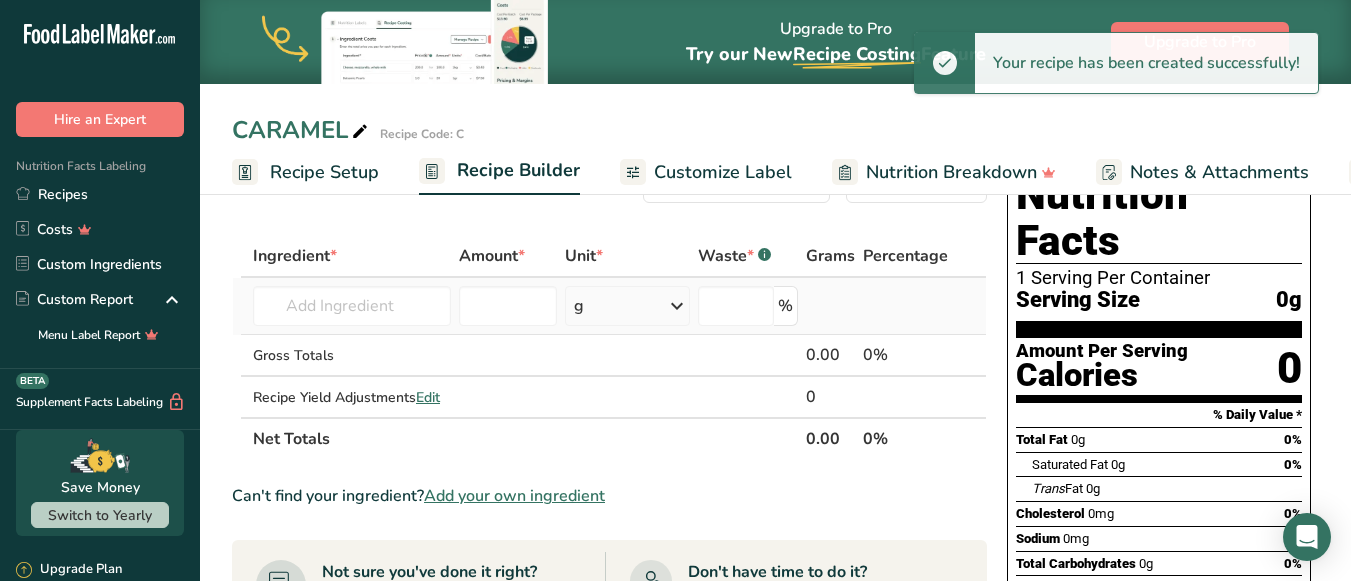 scroll, scrollTop: 100, scrollLeft: 0, axis: vertical 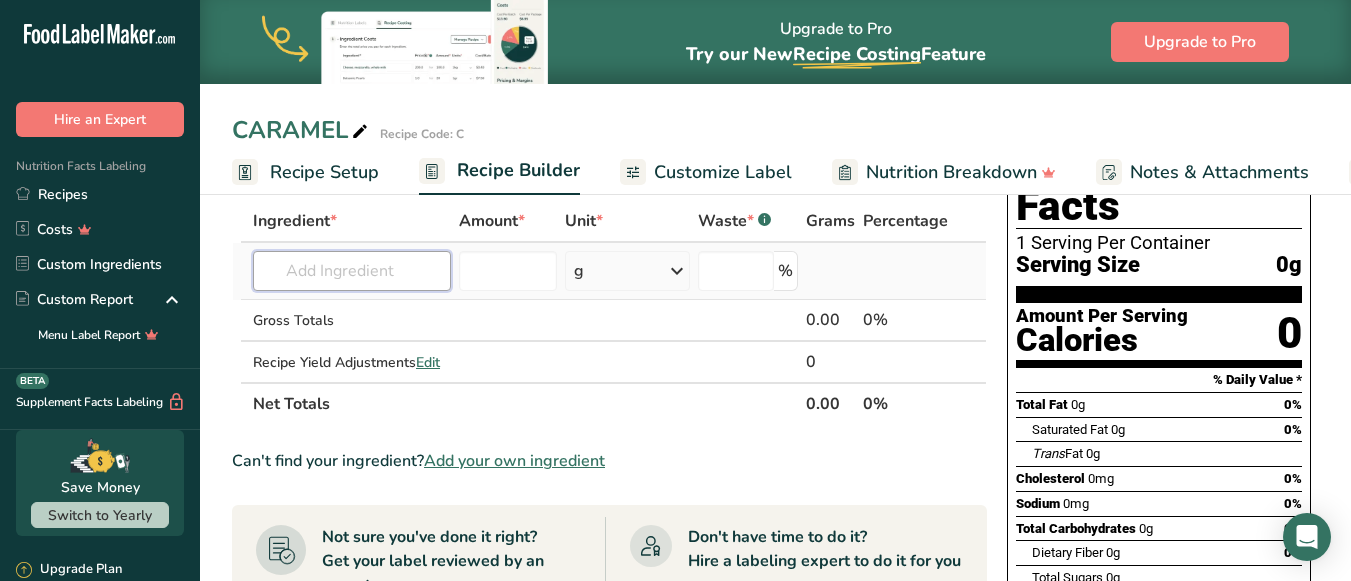 click at bounding box center (352, 271) 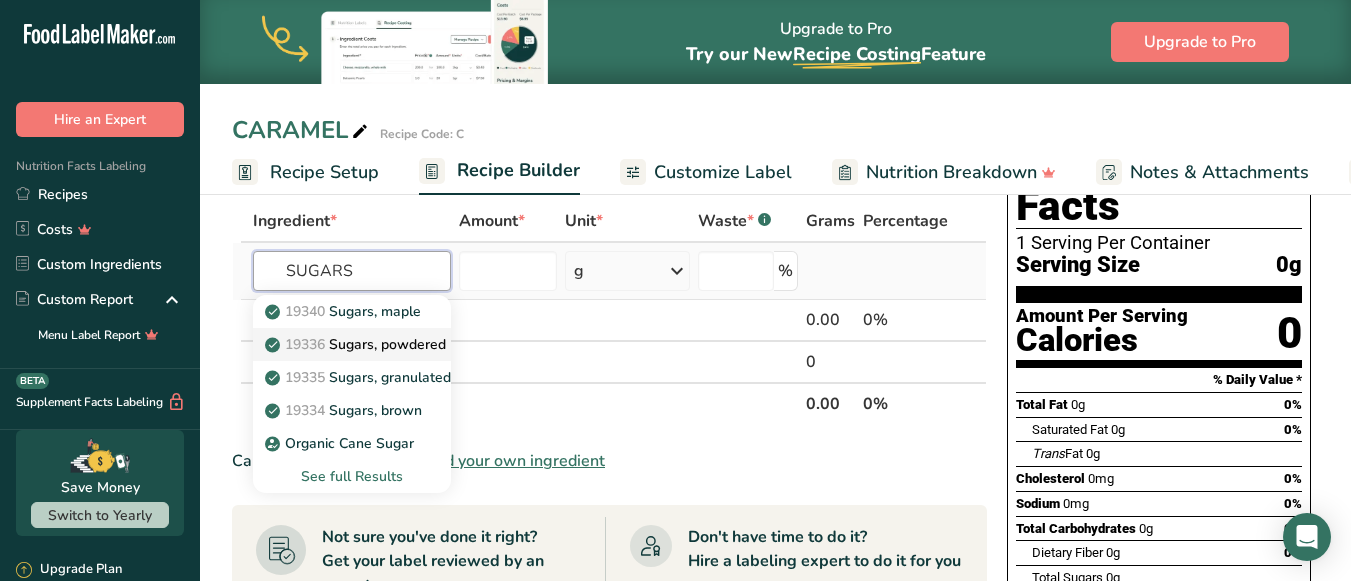 type on "SUGARS" 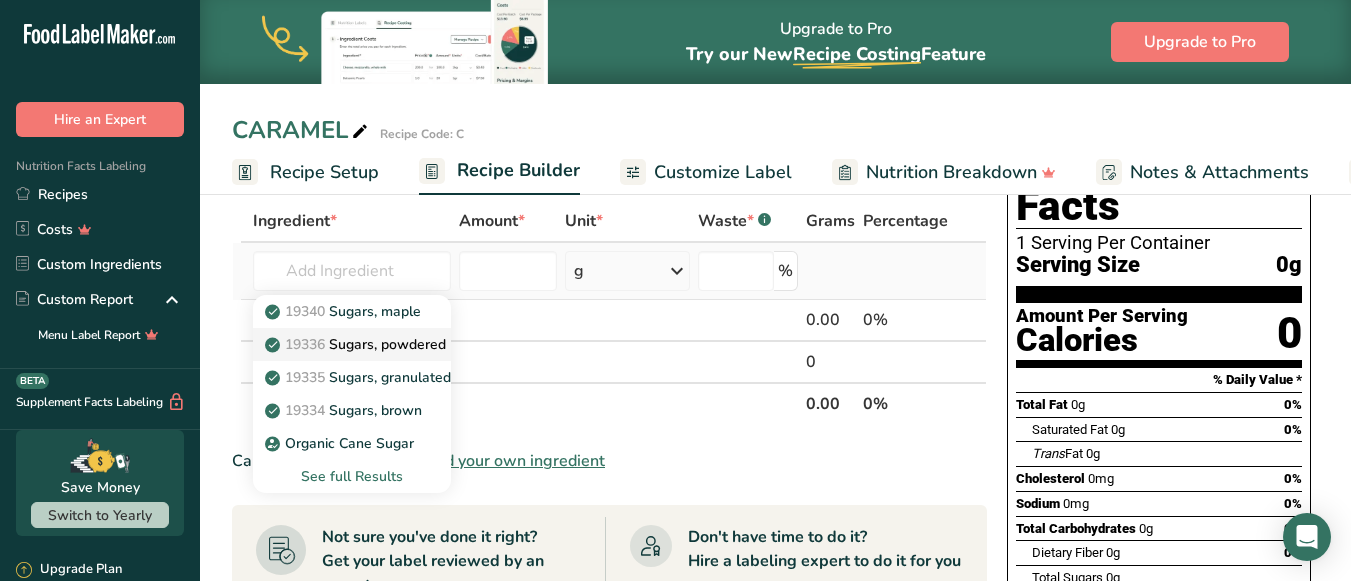 click on "19336
Sugars, powdered" at bounding box center (357, 344) 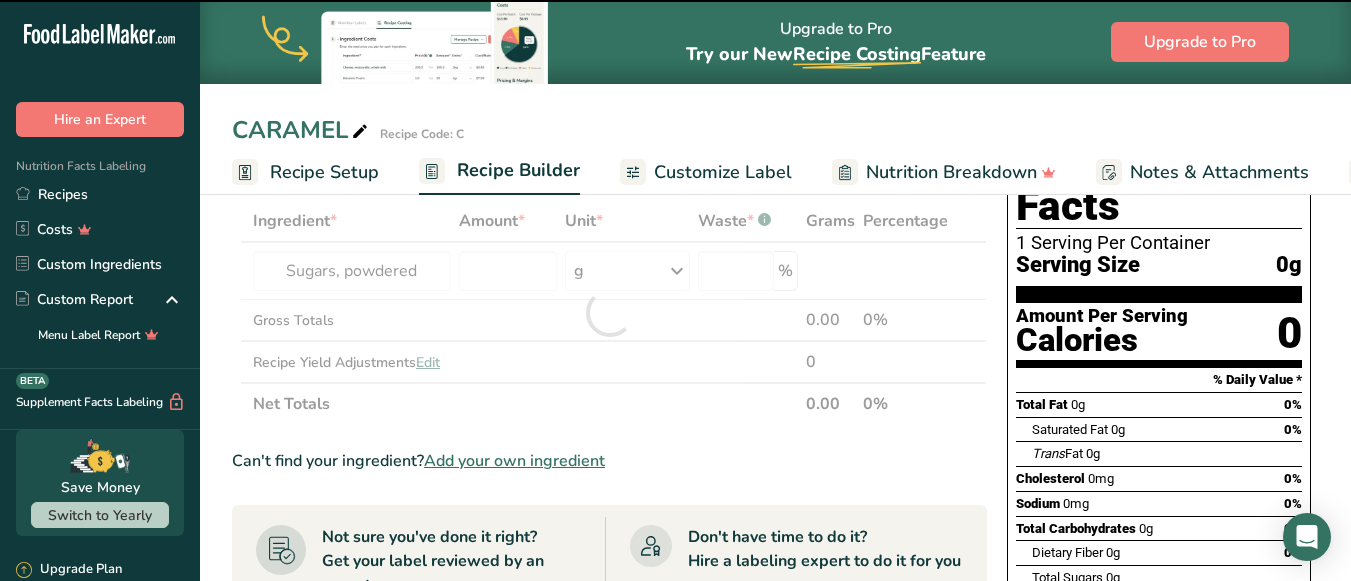 type on "0" 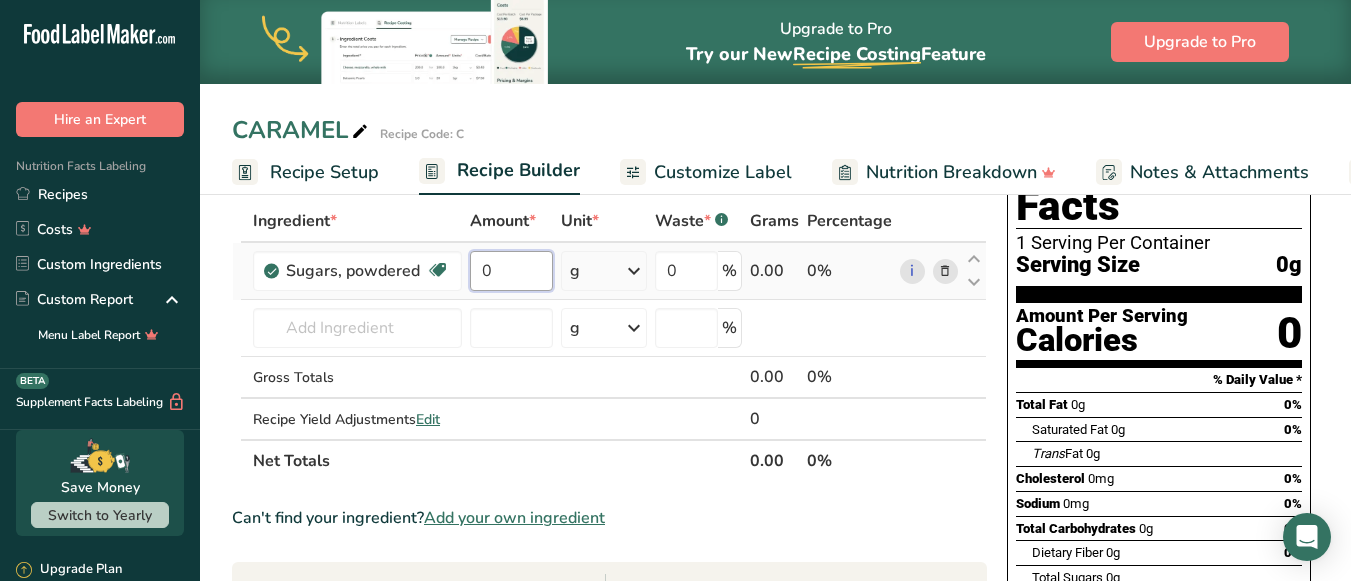 click on "0" at bounding box center (511, 271) 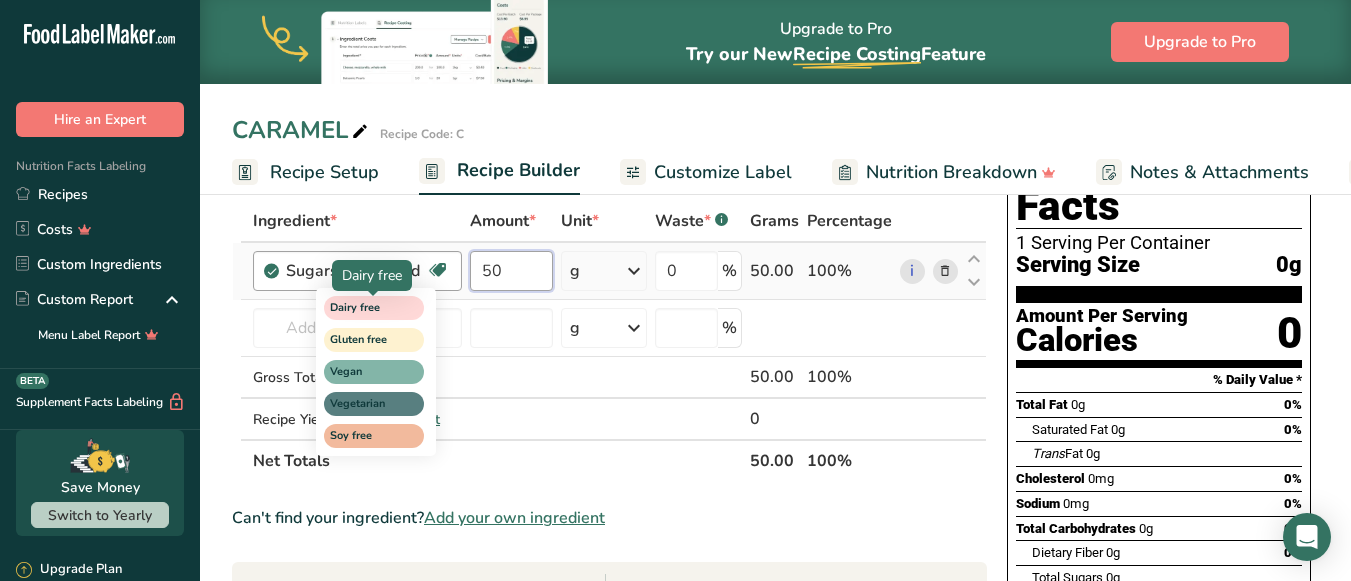 type on "50" 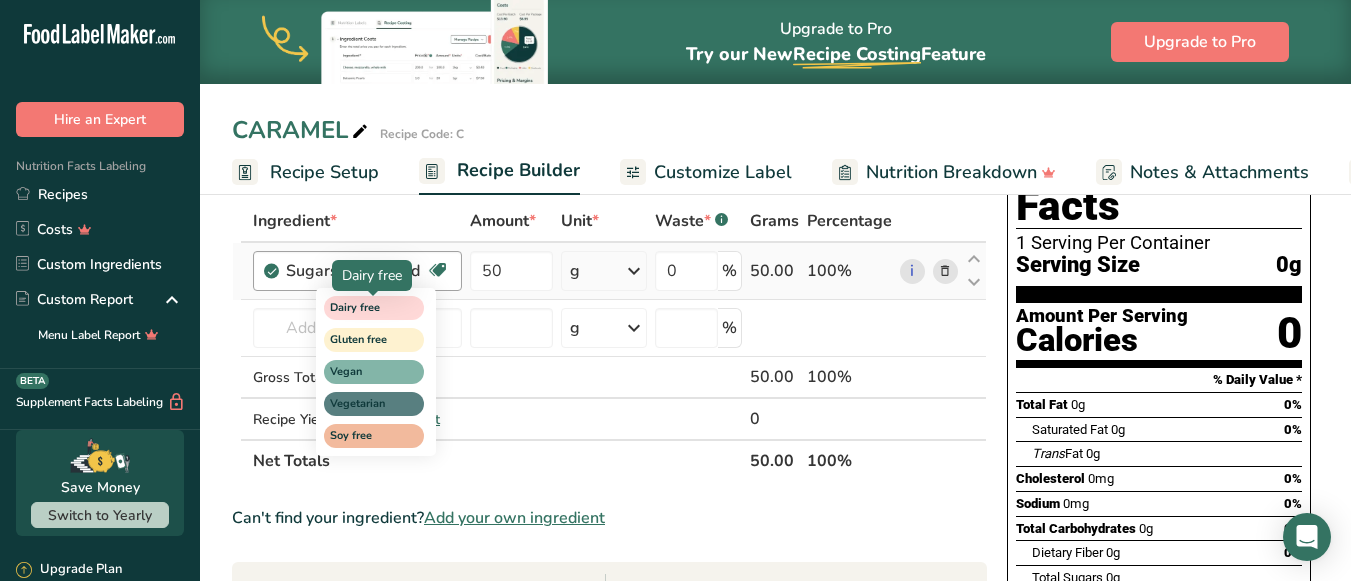 click on "Ingredient *
Amount *
Unit *
Waste *   .a-a{fill:#347362;}.b-a{fill:#fff;}          Grams
Percentage
Sugars, powdered
Dairy free
Gluten free
Vegan
Vegetarian
Soy free
50
g
Portions
1 cup unsifted
1 cup sifted
1 tbsp unsifted
See more
Weight Units
g
kg
mg
See more
Volume Units
l
Volume units require a density conversion. If you know your ingredient's density enter it below. Otherwise, click on "RIA" our AI Regulatory bot - she will be able to help you
lb/ft3
g/cm3
Confirm
mL" at bounding box center [609, 341] 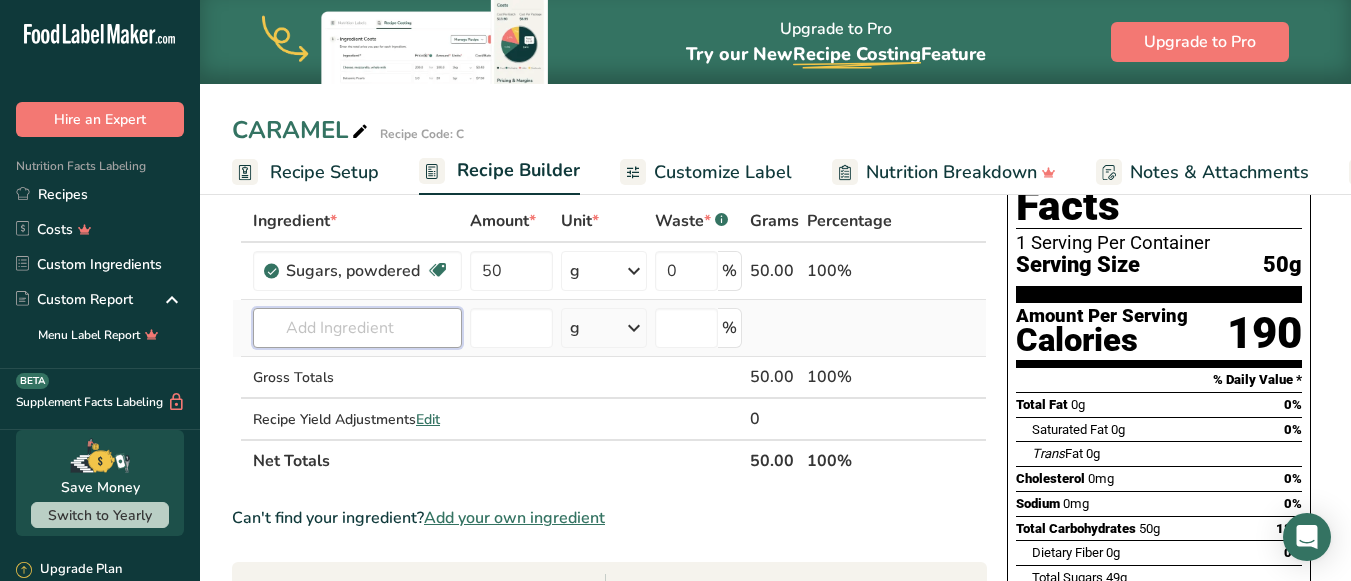 click at bounding box center [357, 328] 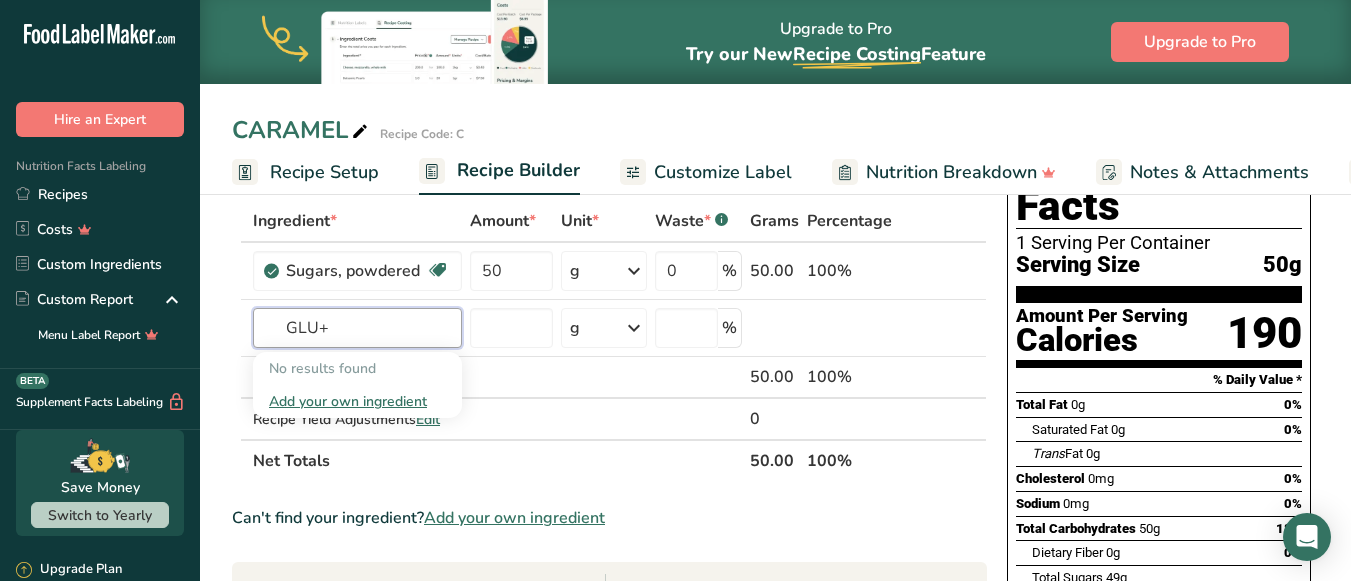 type on "GLU+" 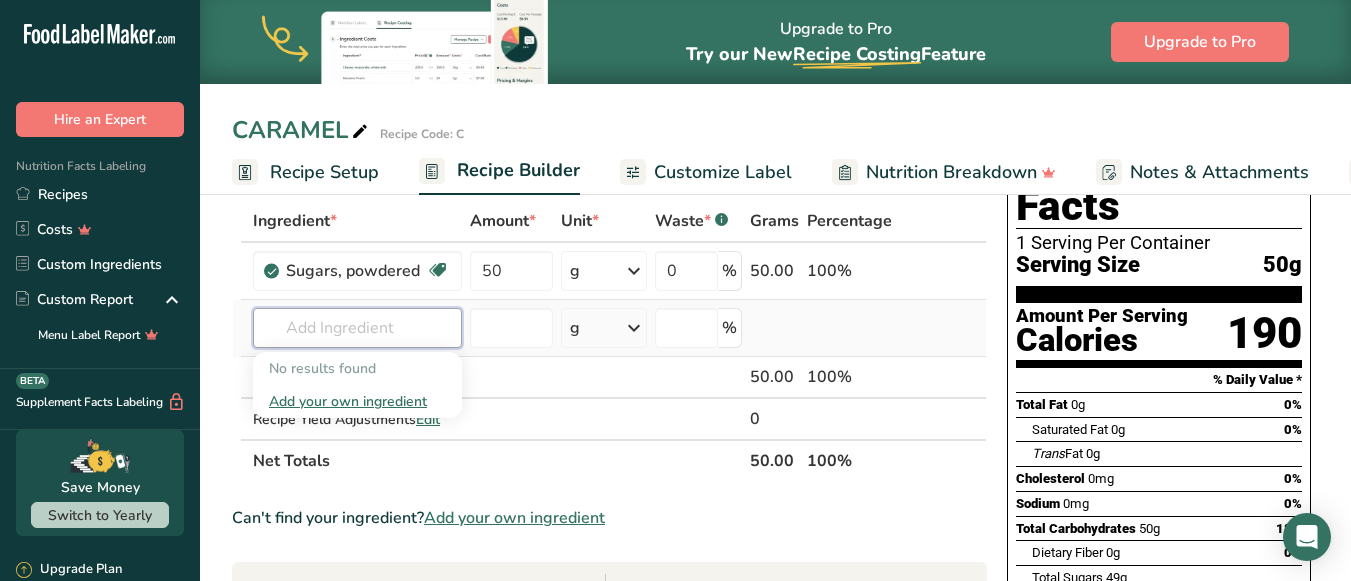click at bounding box center [357, 328] 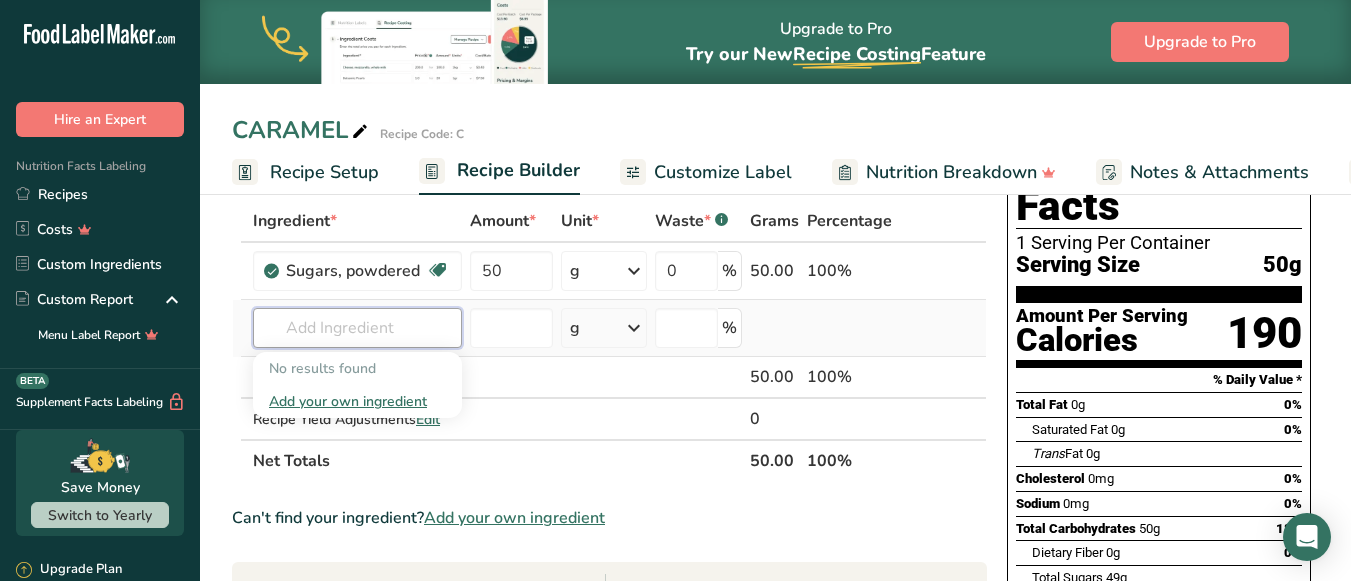 paste on "GLUCOSE" 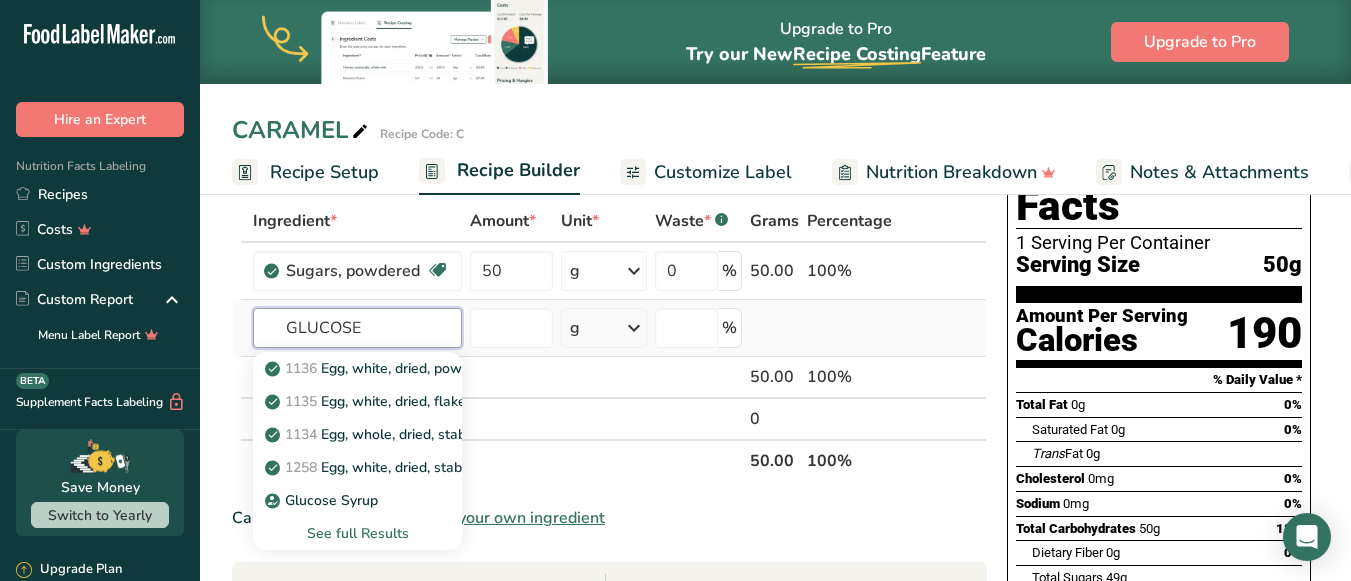 type on "GLUCOSE" 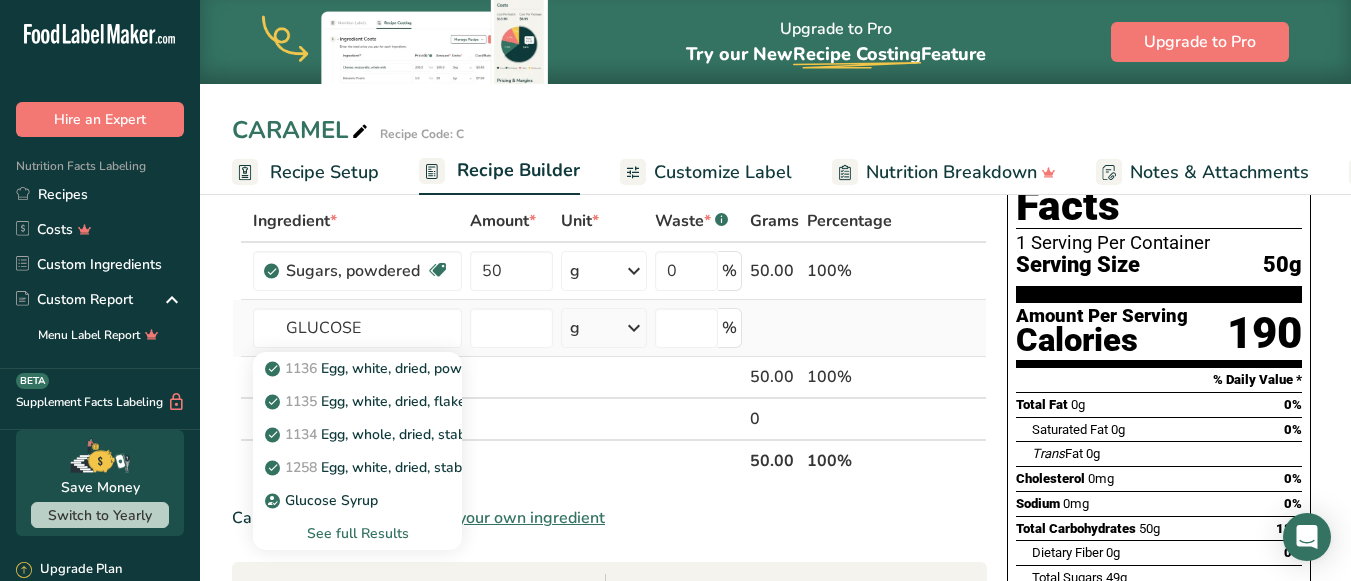 type 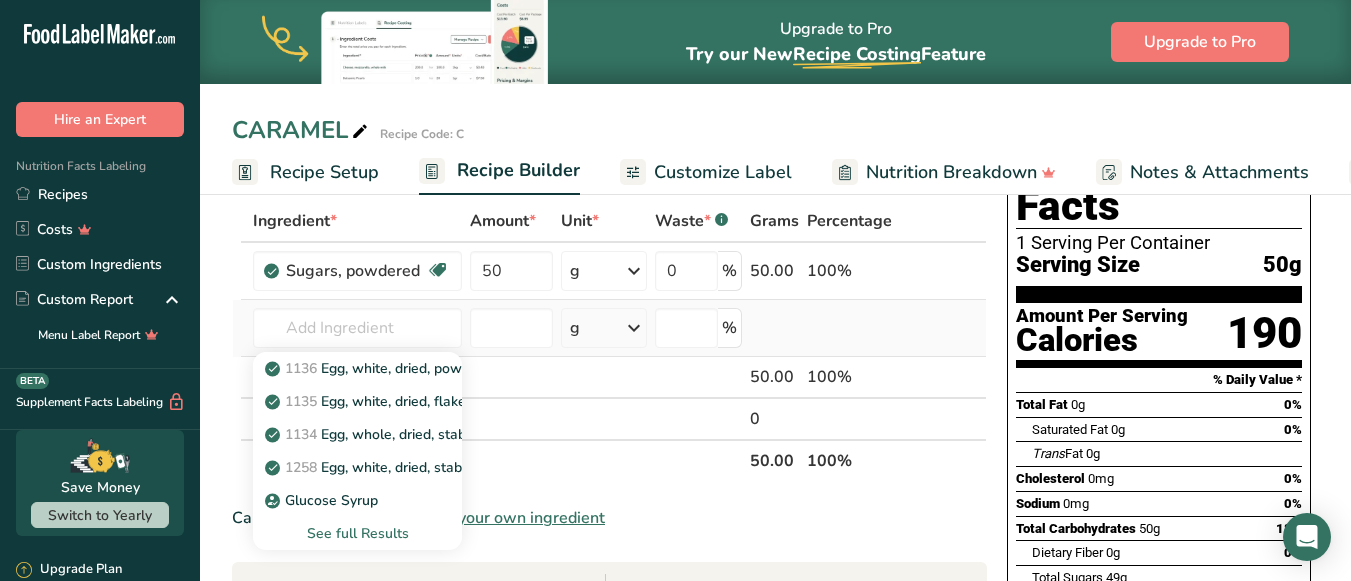 click on "See full Results" at bounding box center [357, 533] 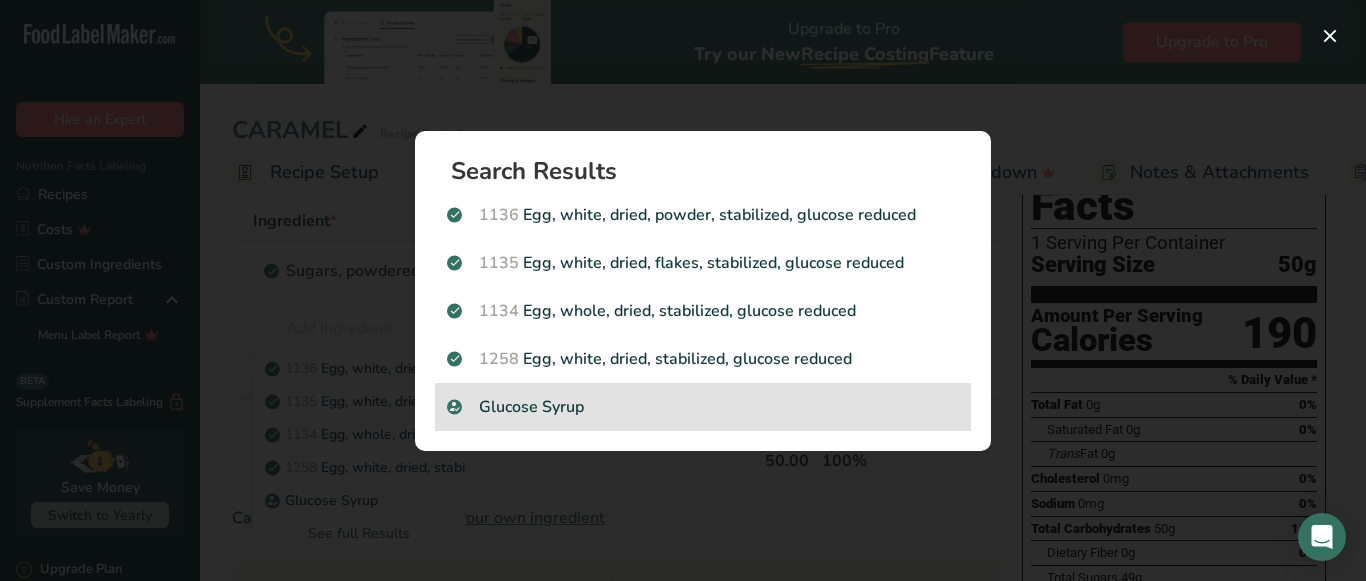 click on "Glucose Syrup" at bounding box center (703, 407) 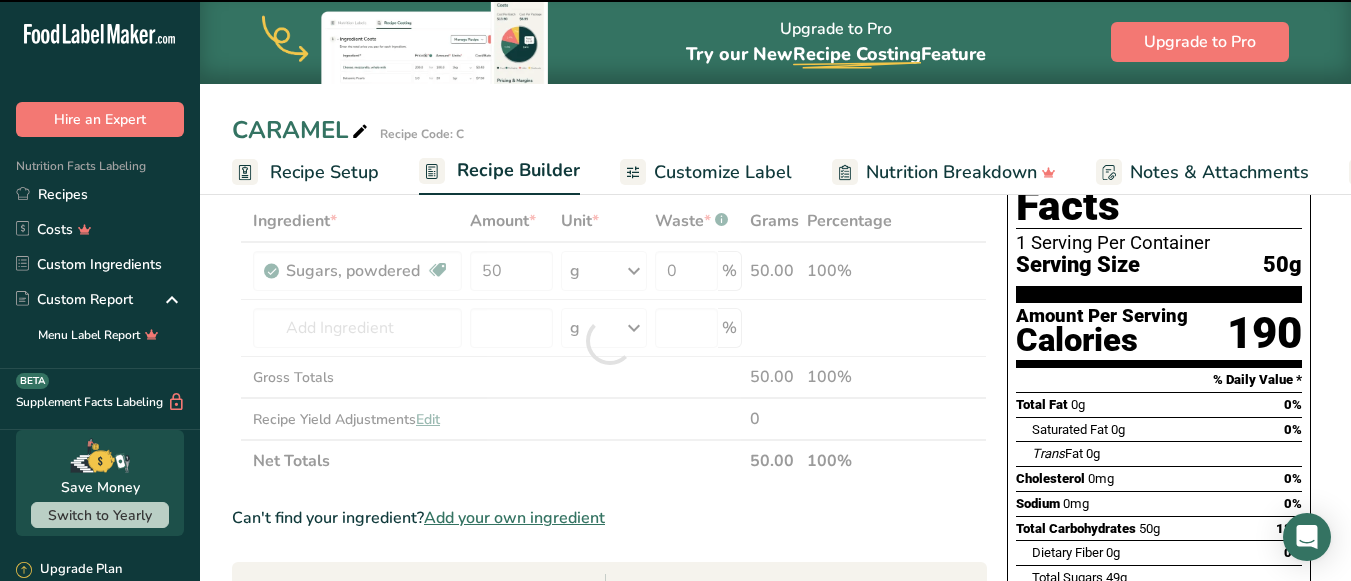 type on "0" 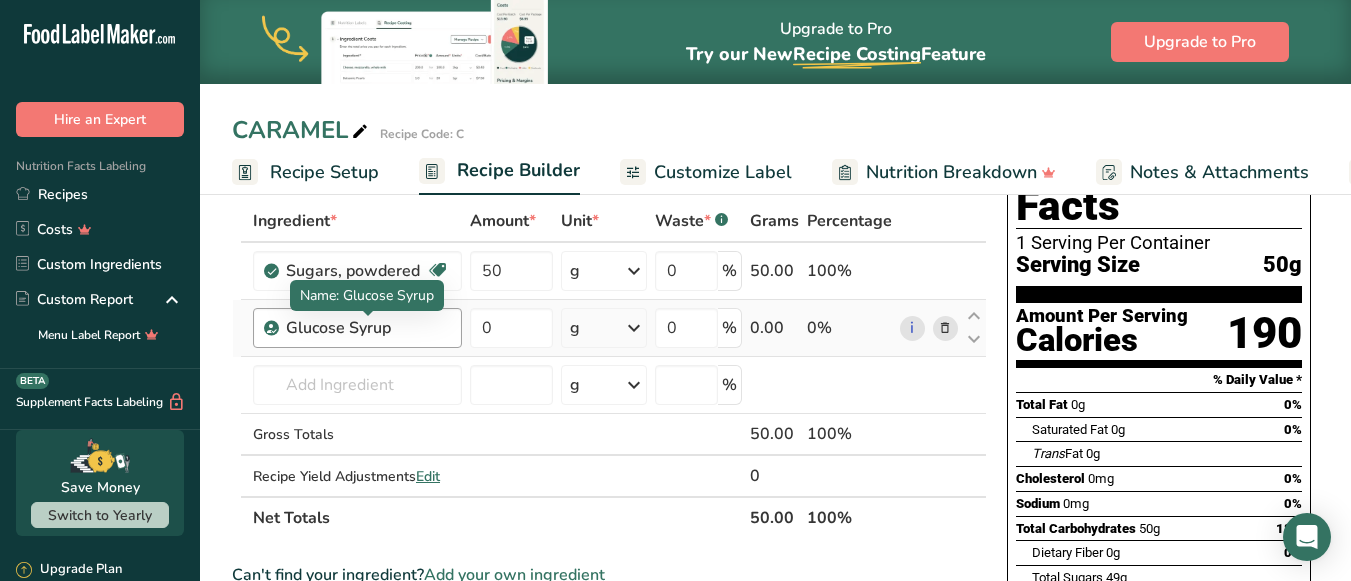 click on "Glucose Syrup" at bounding box center [368, 328] 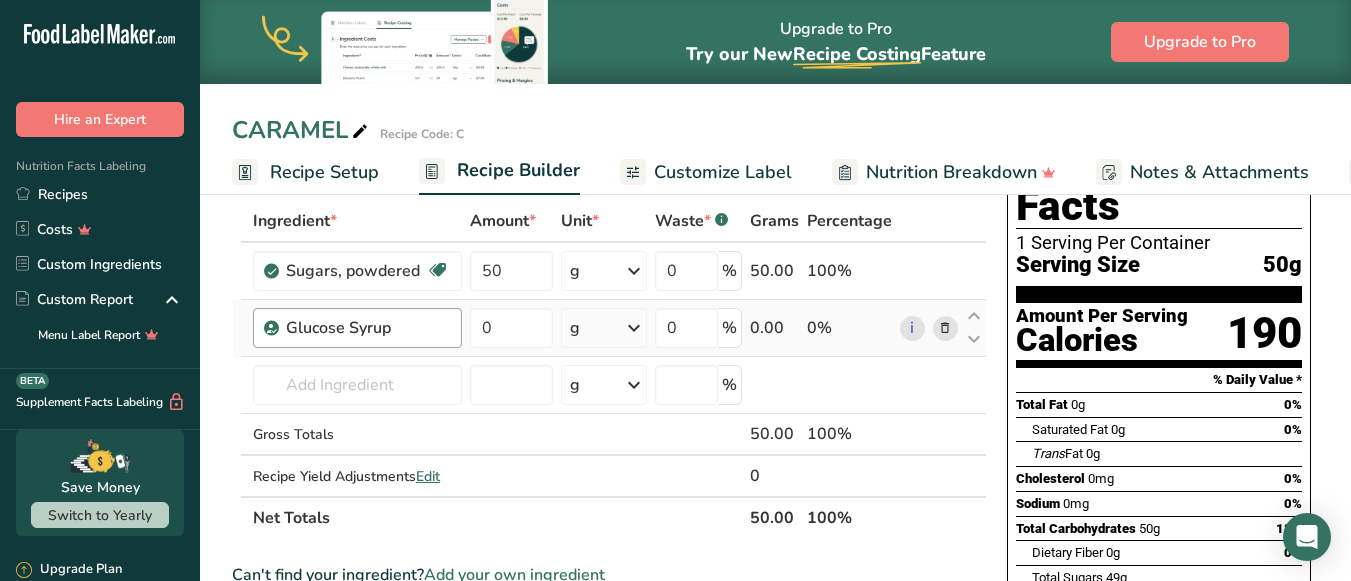 drag, startPoint x: 342, startPoint y: 290, endPoint x: 398, endPoint y: 315, distance: 61.326992 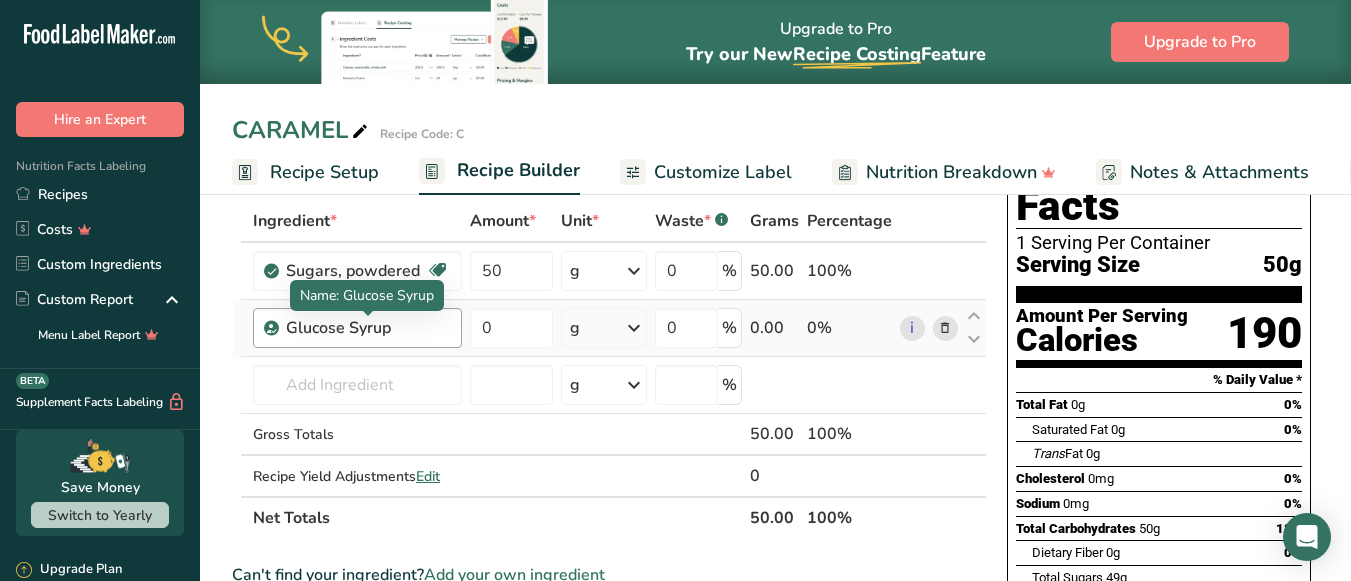 click on "Glucose Syrup" at bounding box center [368, 328] 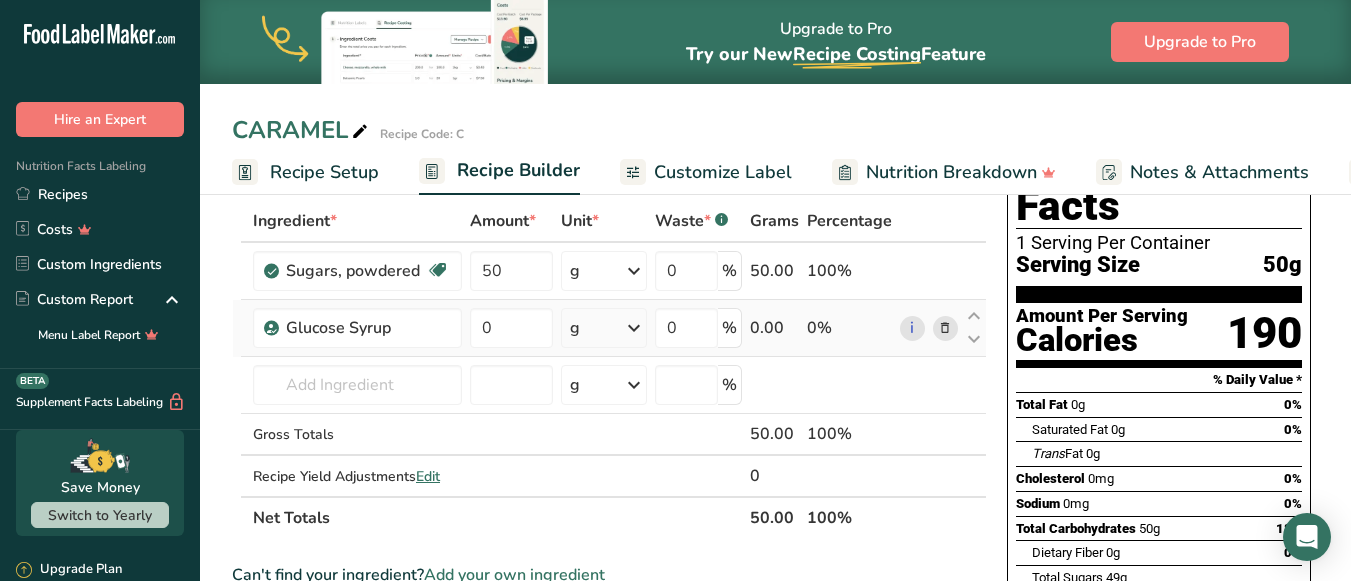 drag, startPoint x: 400, startPoint y: 328, endPoint x: 289, endPoint y: 305, distance: 113.35784 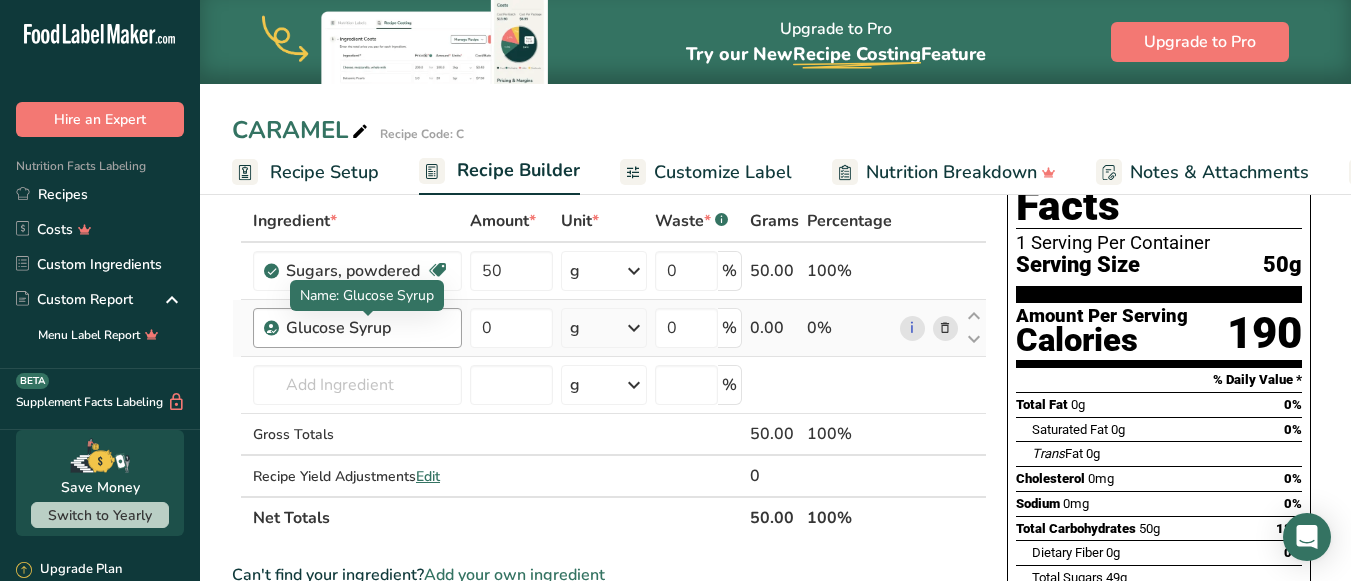 copy on "Glucose Syrup" 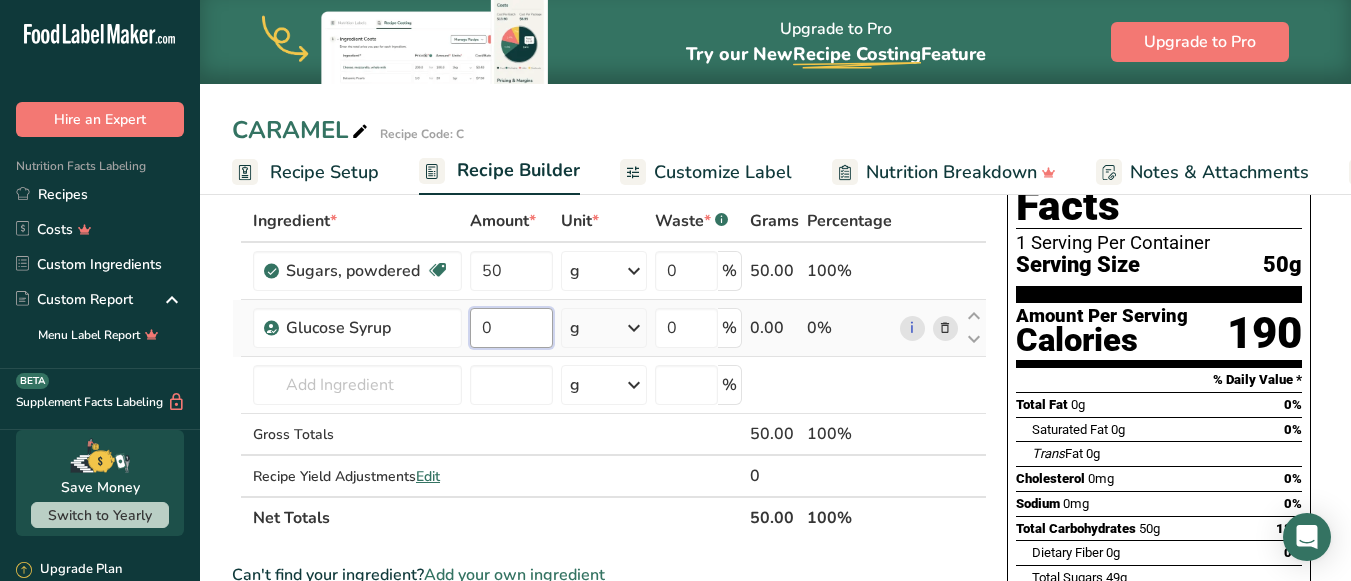 click on "0" at bounding box center (511, 328) 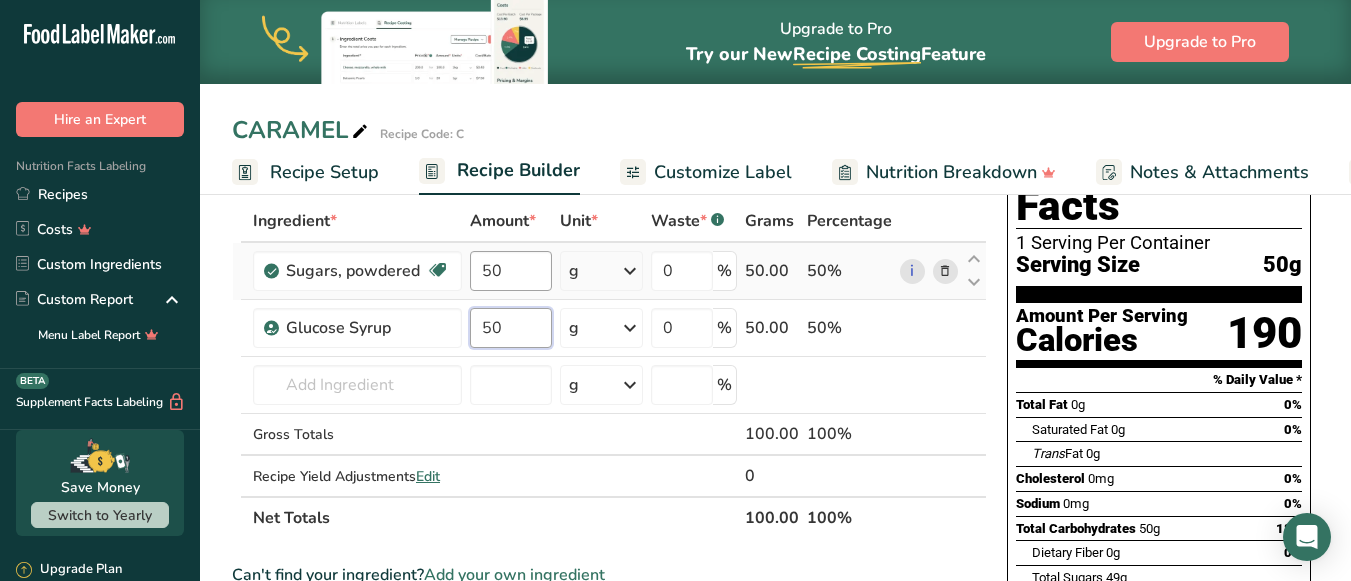 type on "50" 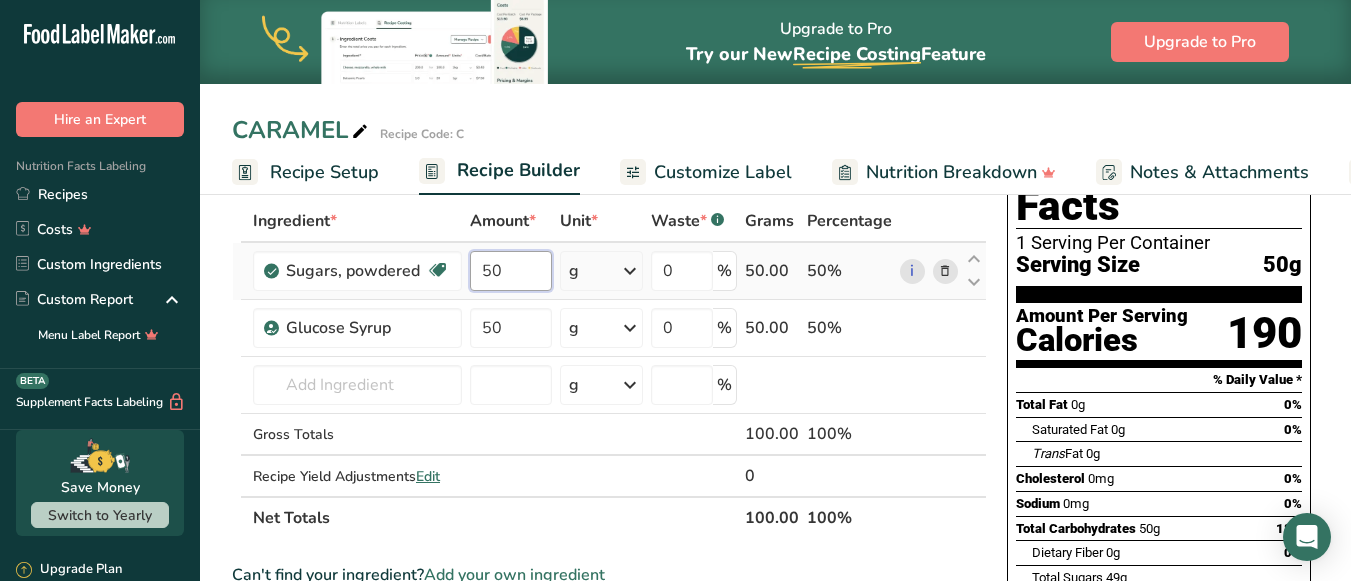 click on "Ingredient *
Amount *
Unit *
Waste *   .a-a{fill:#347362;}.b-a{fill:#fff;}          Grams
Percentage
Sugars, powdered
Dairy free
Gluten free
Vegan
Vegetarian
Soy free
50
g
Portions
1 cup unsifted
1 cup sifted
1 tbsp unsifted
See more
Weight Units
g
kg
mg
See more
Volume Units
l
Volume units require a density conversion. If you know your ingredient's density enter it below. Otherwise, click on "RIA" our AI Regulatory bot - she will be able to help you
lb/ft3
g/cm3
Confirm
mL" at bounding box center [609, 369] 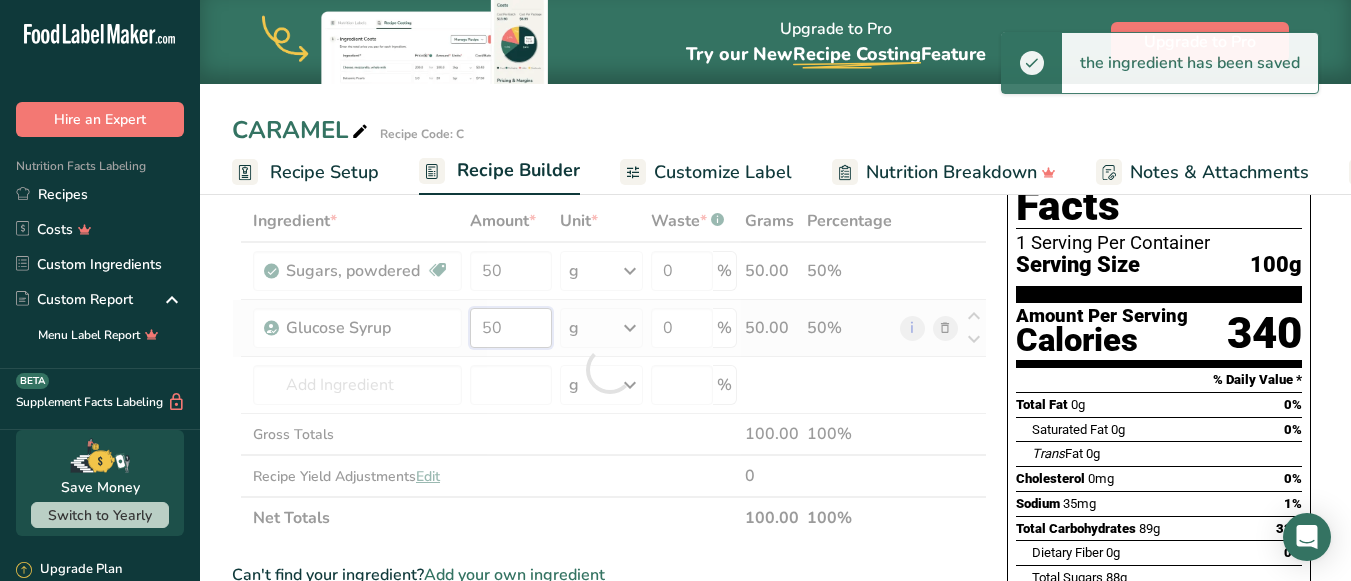 click on "Ingredient *
Amount *
Unit *
Waste *   .a-a{fill:#347362;}.b-a{fill:#fff;}          Grams
Percentage
Sugars, powdered
Dairy free
Gluten free
Vegan
Vegetarian
Soy free
50
g
Portions
1 cup unsifted
1 cup sifted
1 tbsp unsifted
See more
Weight Units
g
kg
mg
See more
Volume Units
l
Volume units require a density conversion. If you know your ingredient's density enter it below. Otherwise, click on "RIA" our AI Regulatory bot - she will be able to help you
lb/ft3
g/cm3
Confirm
mL" at bounding box center [609, 369] 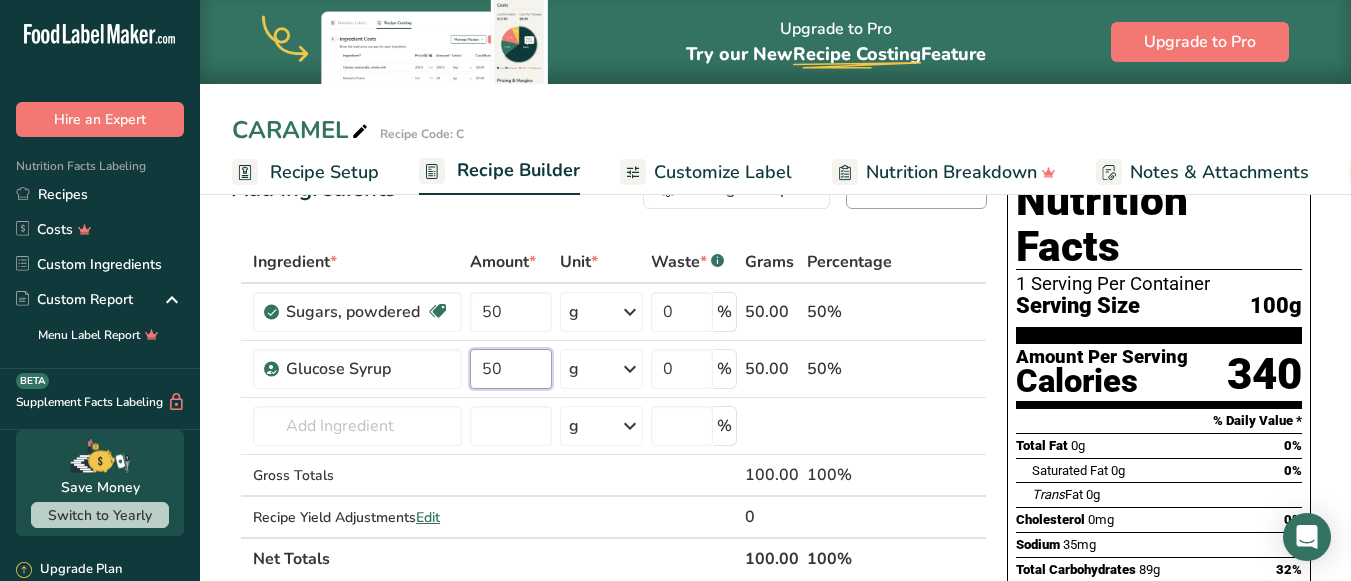 scroll, scrollTop: 0, scrollLeft: 0, axis: both 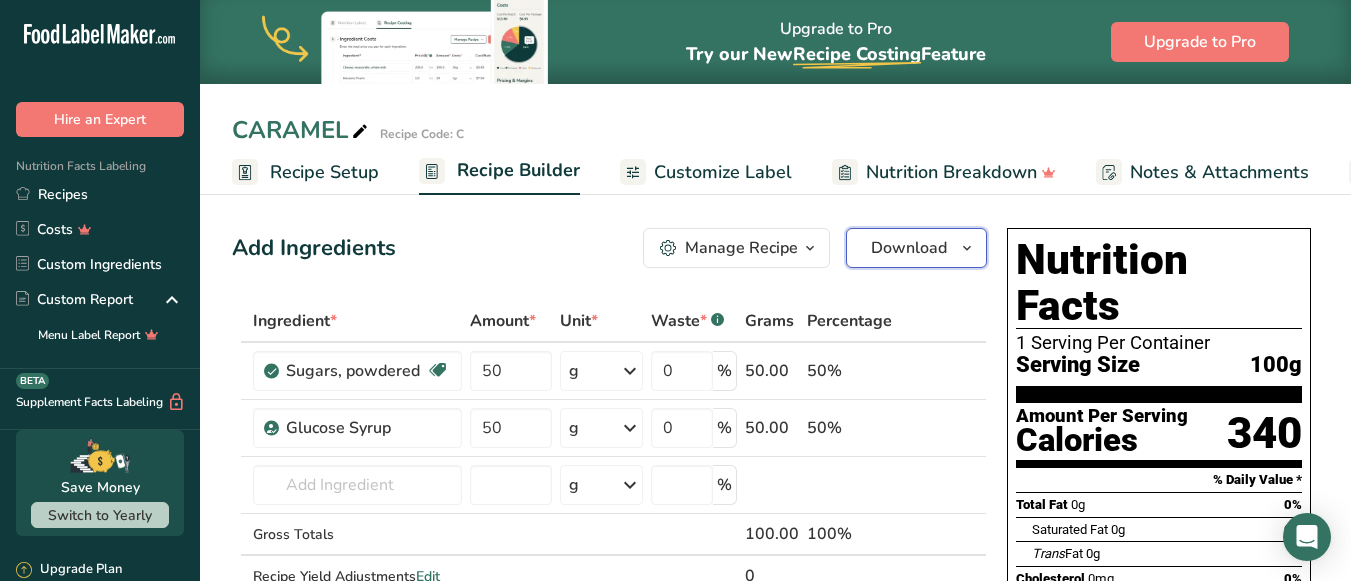 click on "Download" at bounding box center [909, 248] 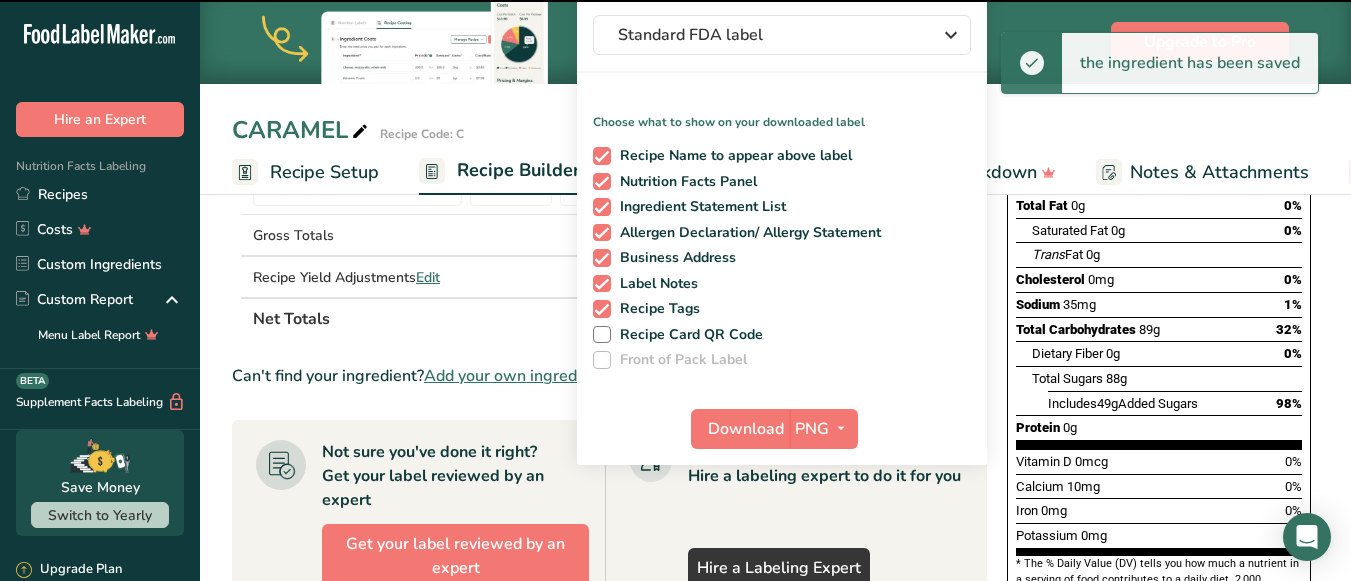 scroll, scrollTop: 300, scrollLeft: 0, axis: vertical 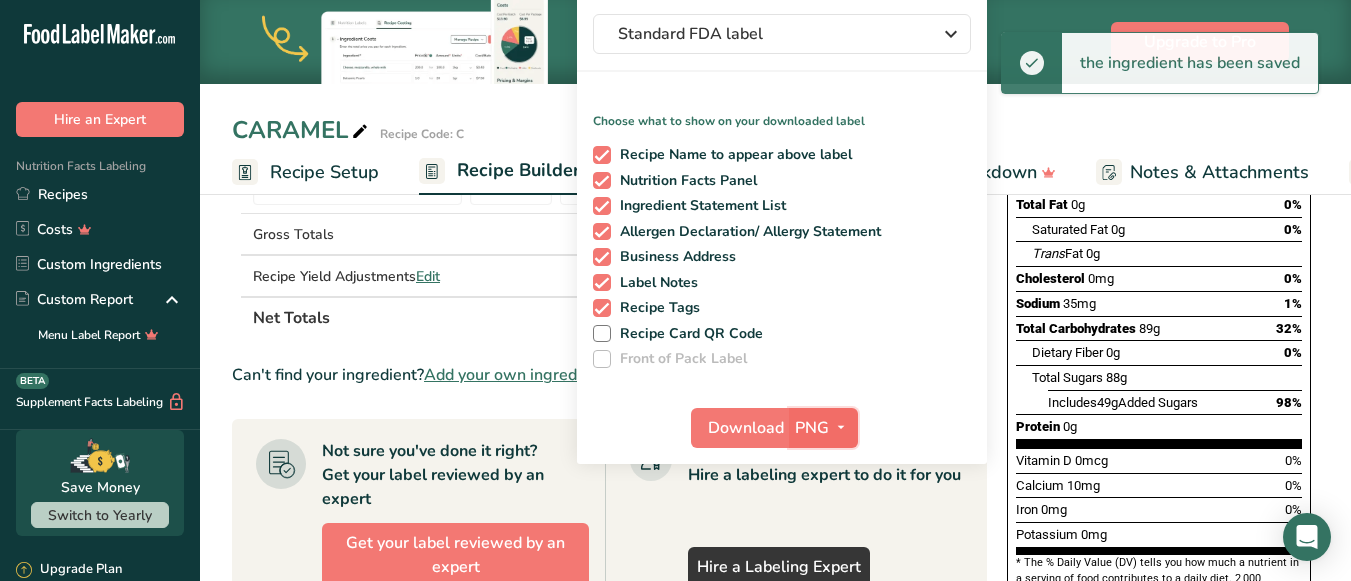 click at bounding box center [841, 427] 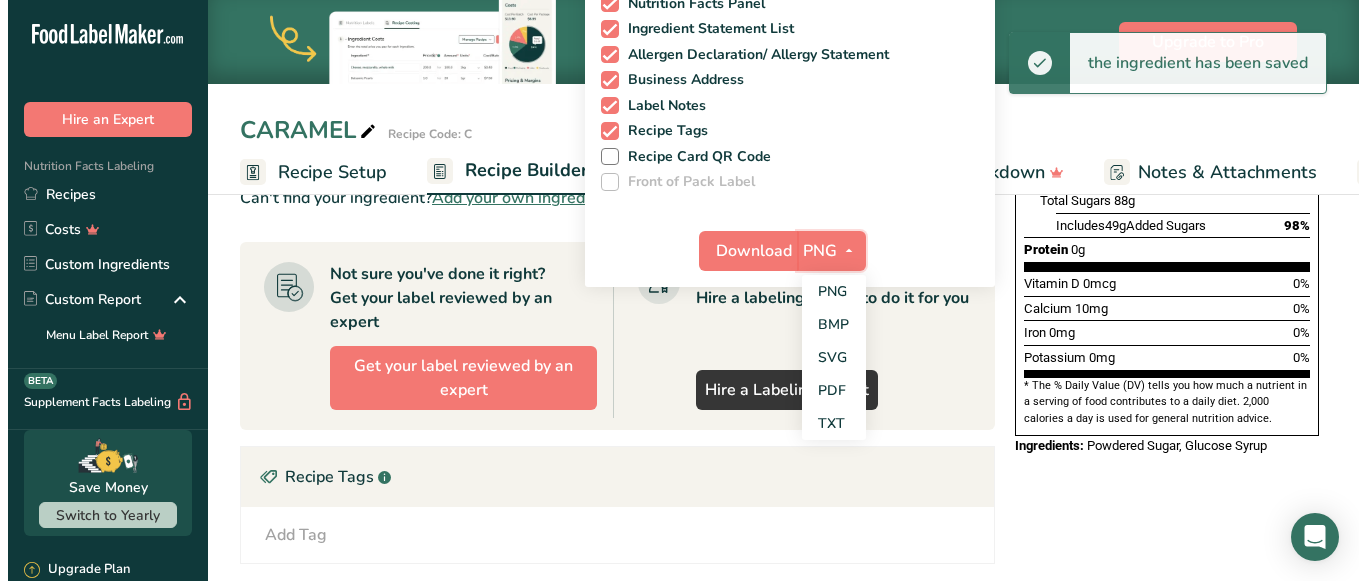 scroll, scrollTop: 500, scrollLeft: 0, axis: vertical 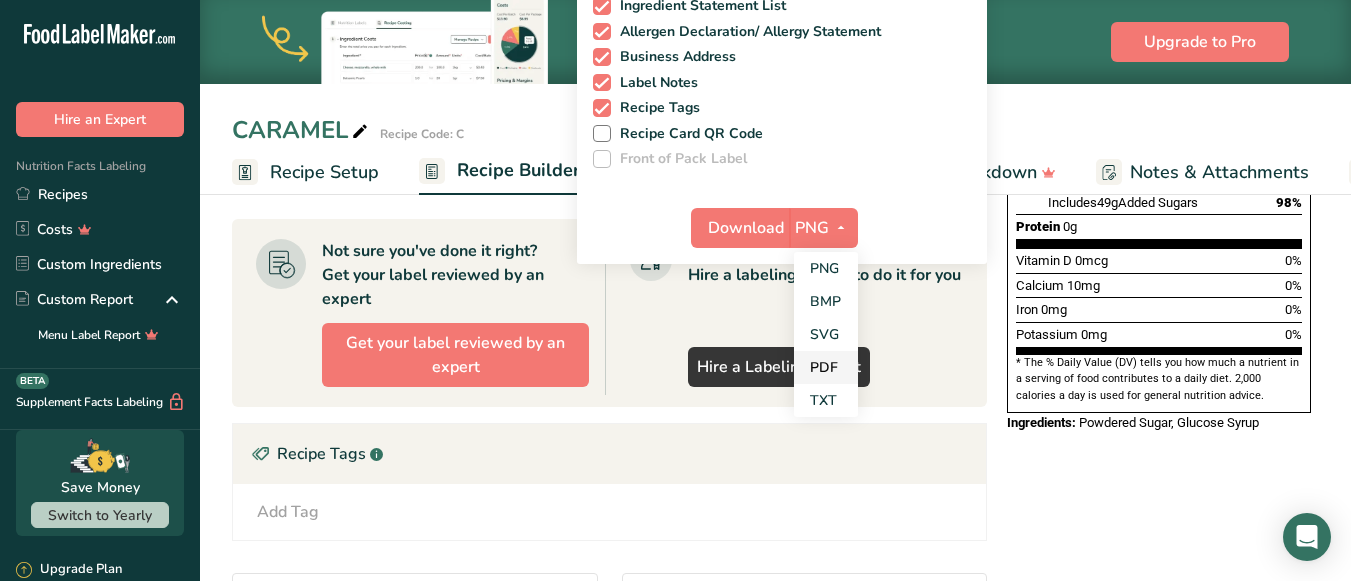 click on "PDF" at bounding box center (826, 367) 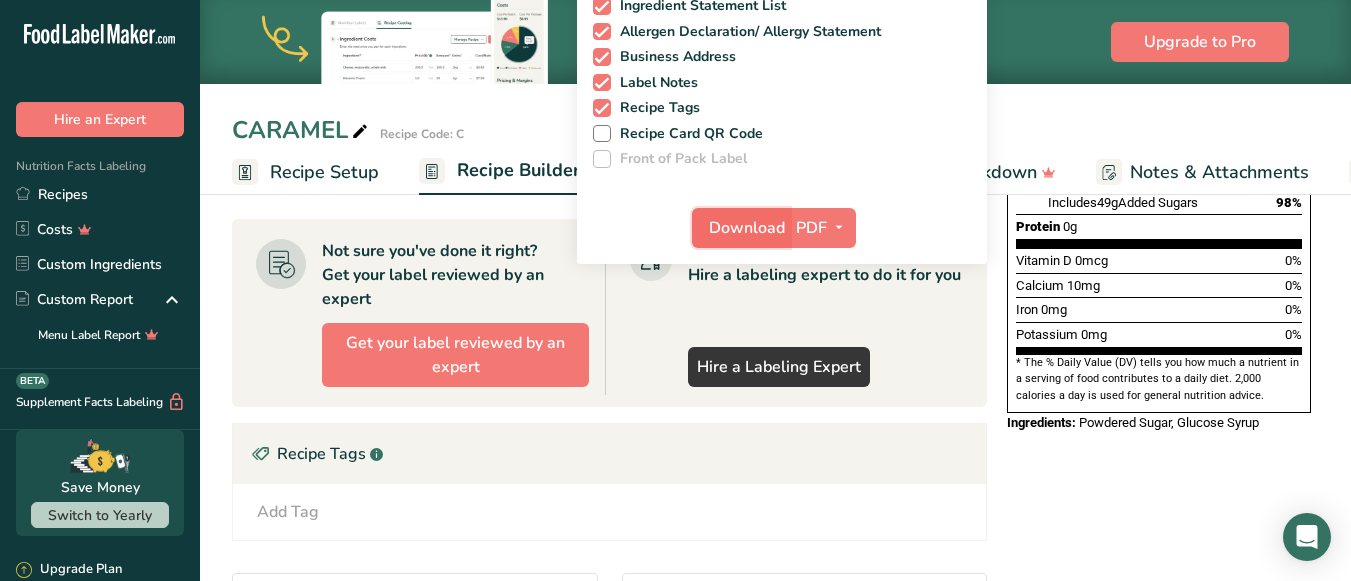 click on "Download" at bounding box center [747, 228] 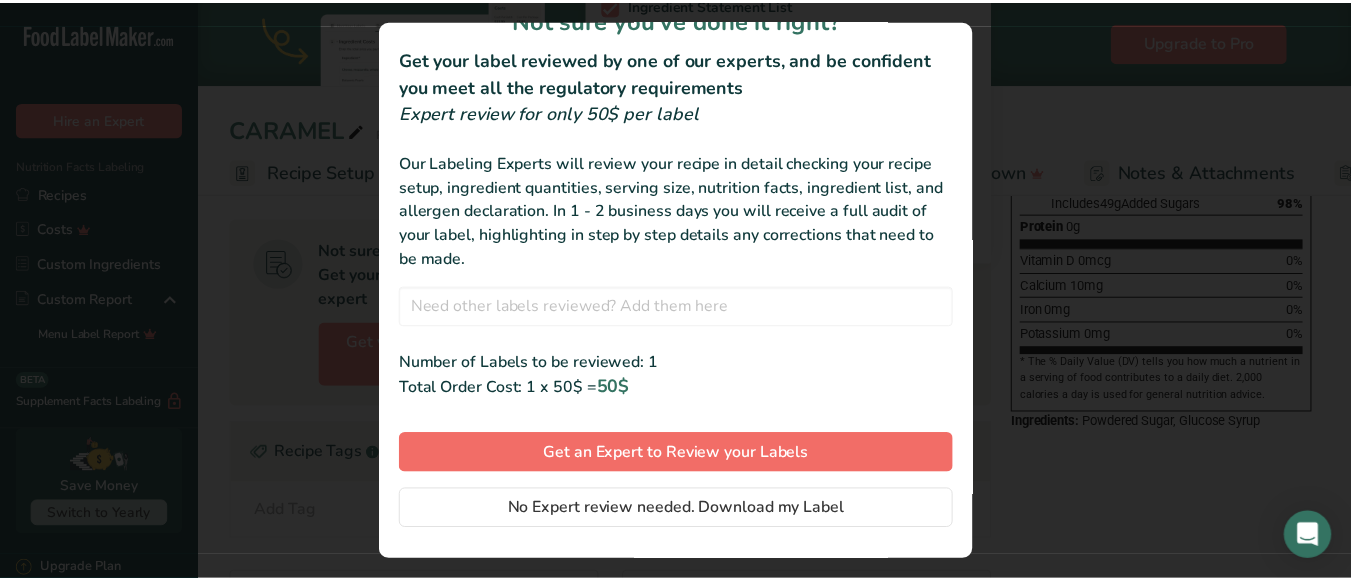 scroll, scrollTop: 74, scrollLeft: 0, axis: vertical 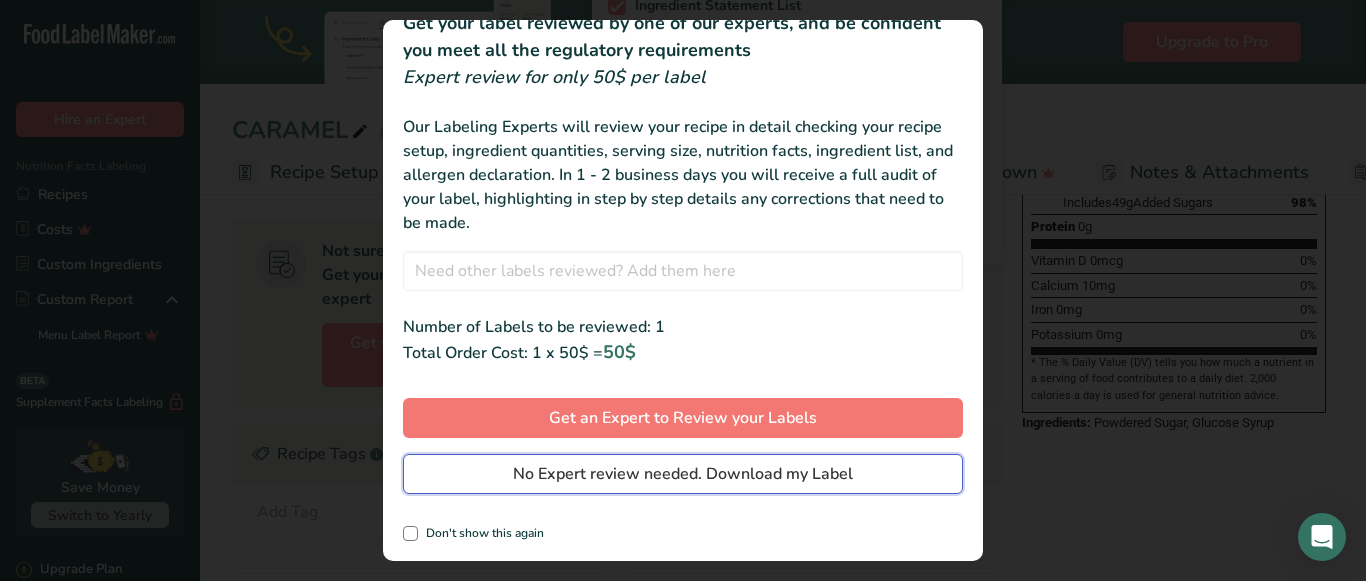 click on "No Expert review needed. Download my Label" at bounding box center [683, 474] 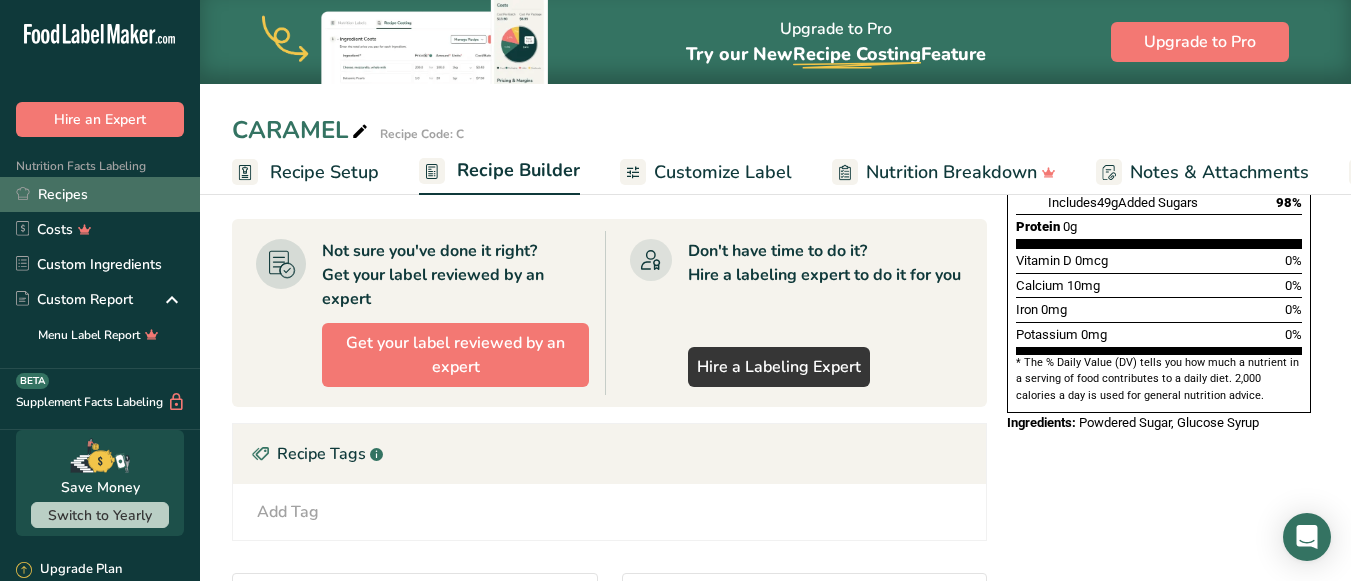 click on "Recipes" at bounding box center (100, 194) 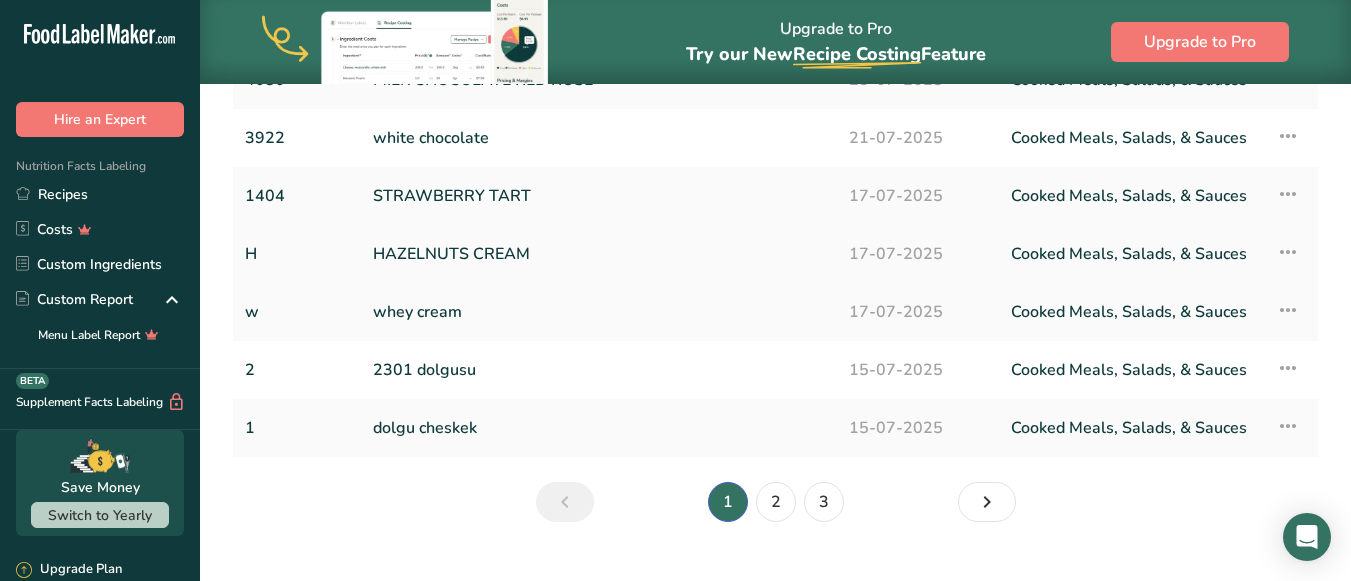 scroll, scrollTop: 380, scrollLeft: 0, axis: vertical 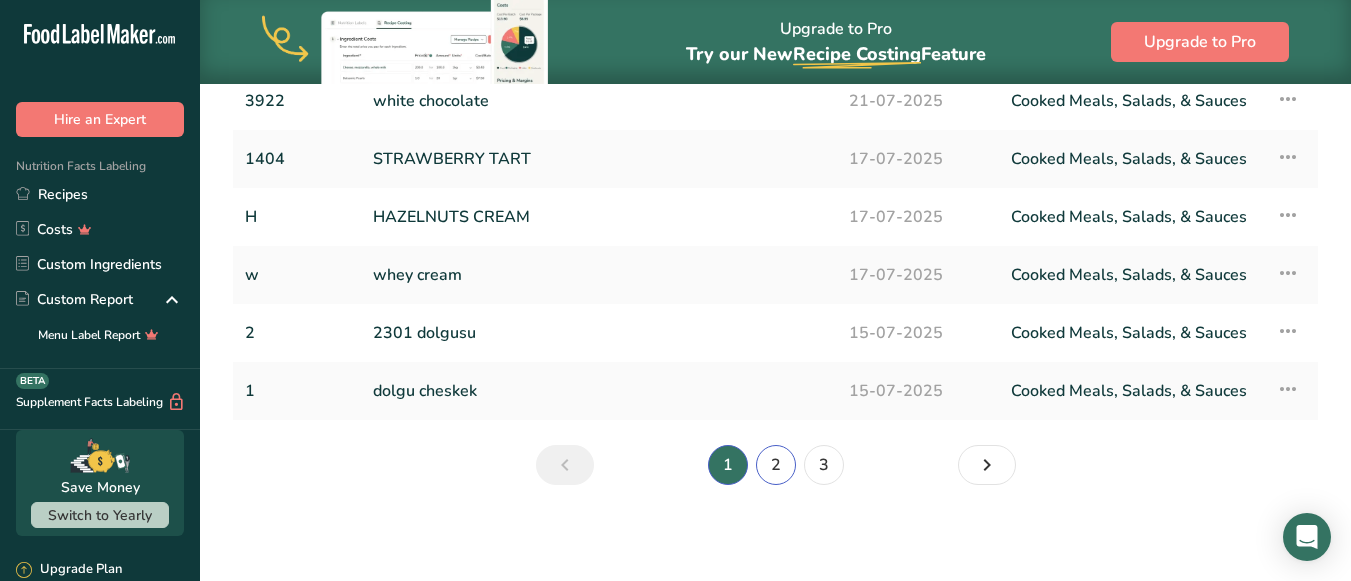 click on "2" at bounding box center [776, 465] 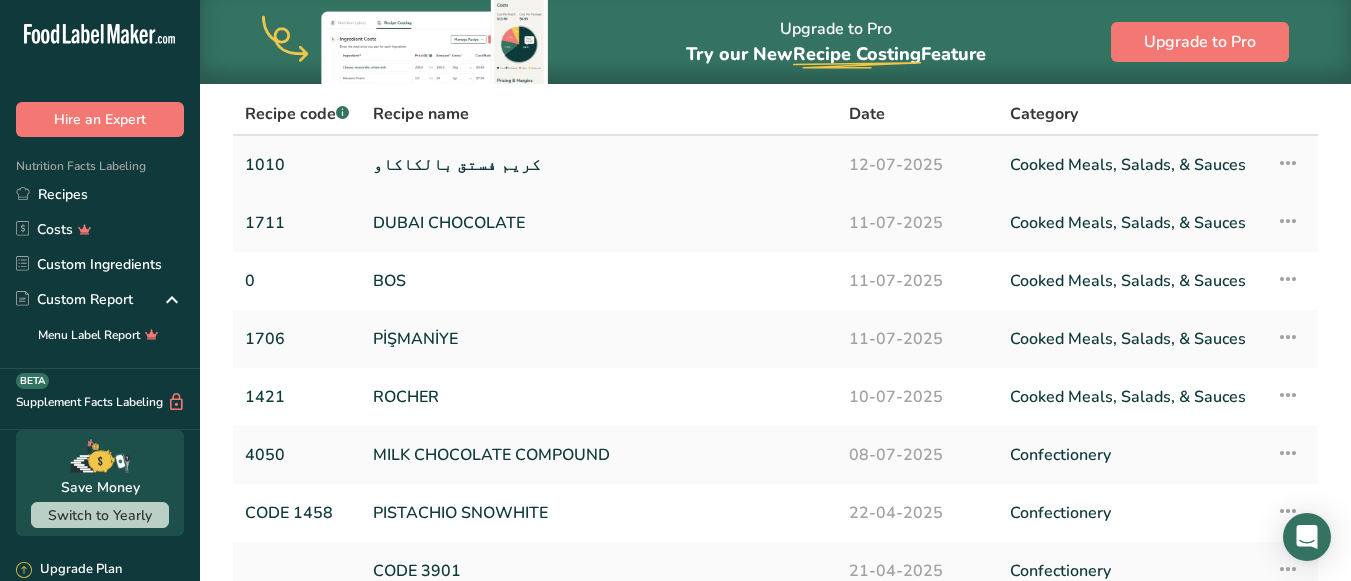 scroll, scrollTop: 80, scrollLeft: 0, axis: vertical 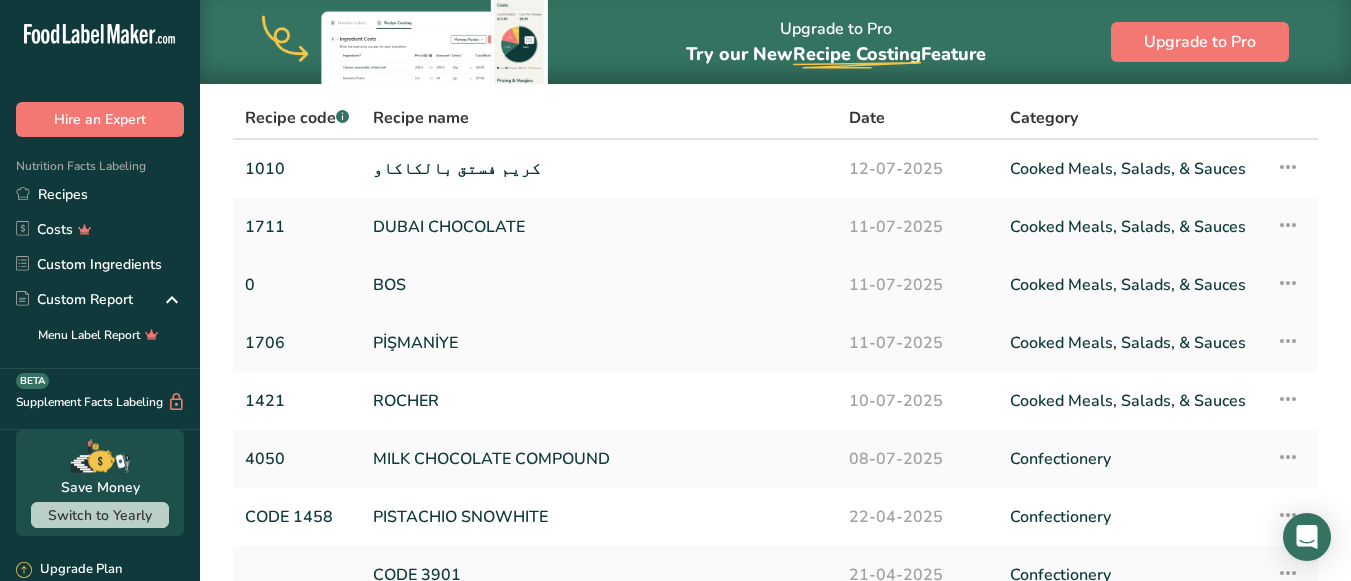 click on "BOS" at bounding box center [599, 285] 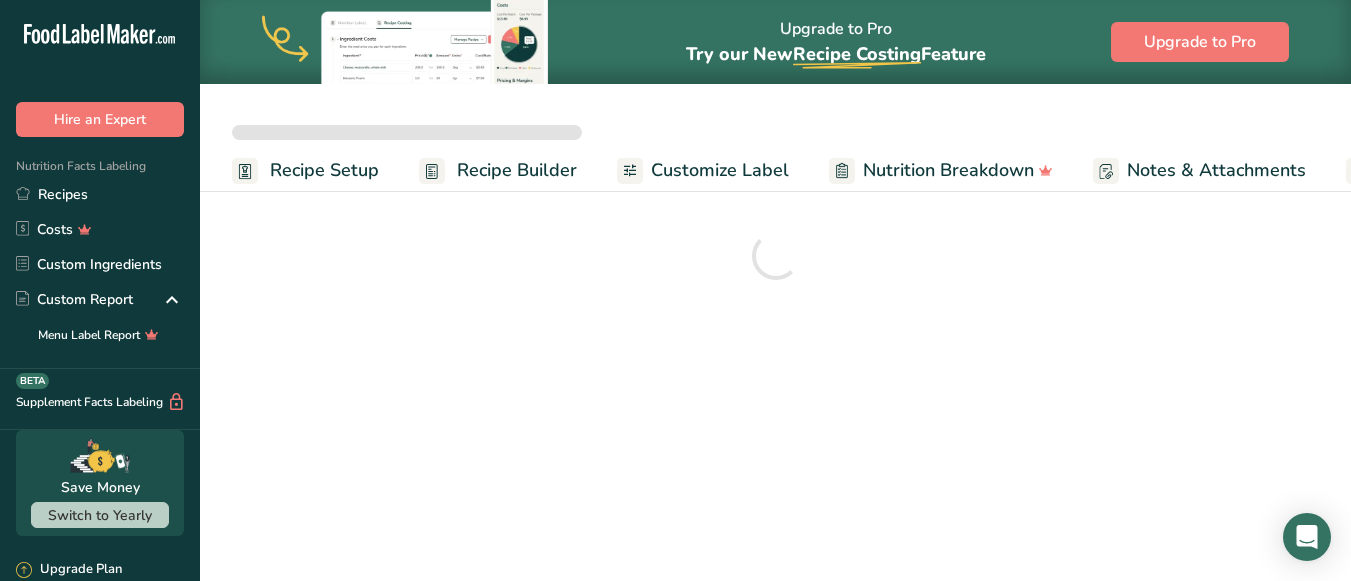 scroll, scrollTop: 0, scrollLeft: 0, axis: both 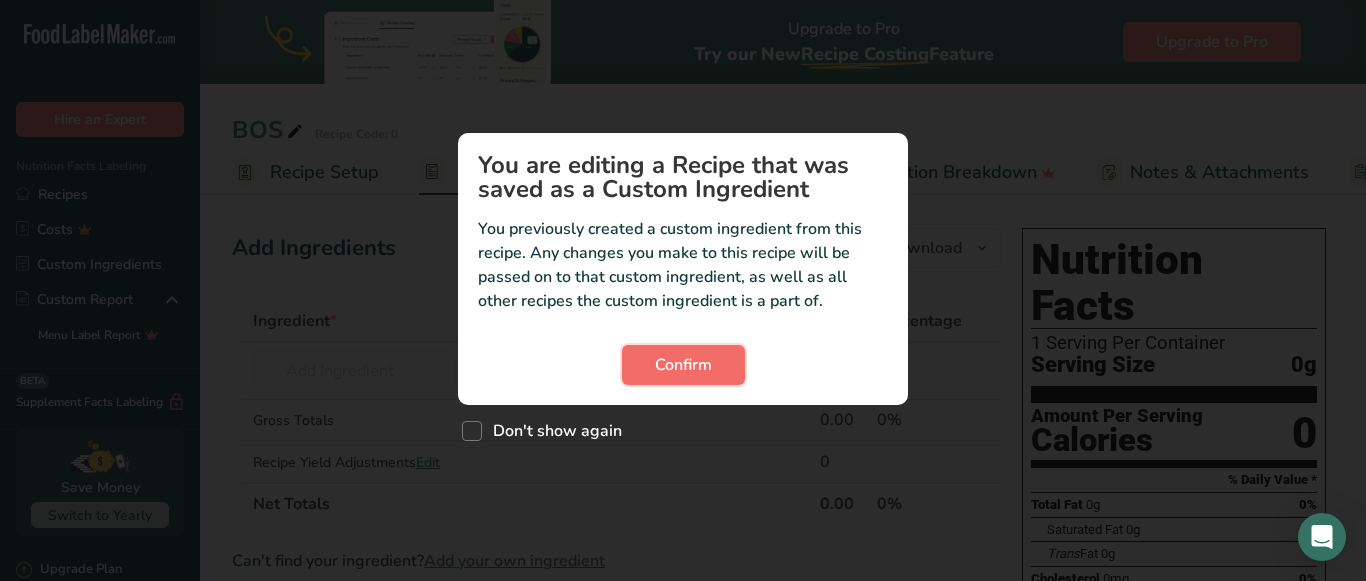 click on "Confirm" at bounding box center (683, 365) 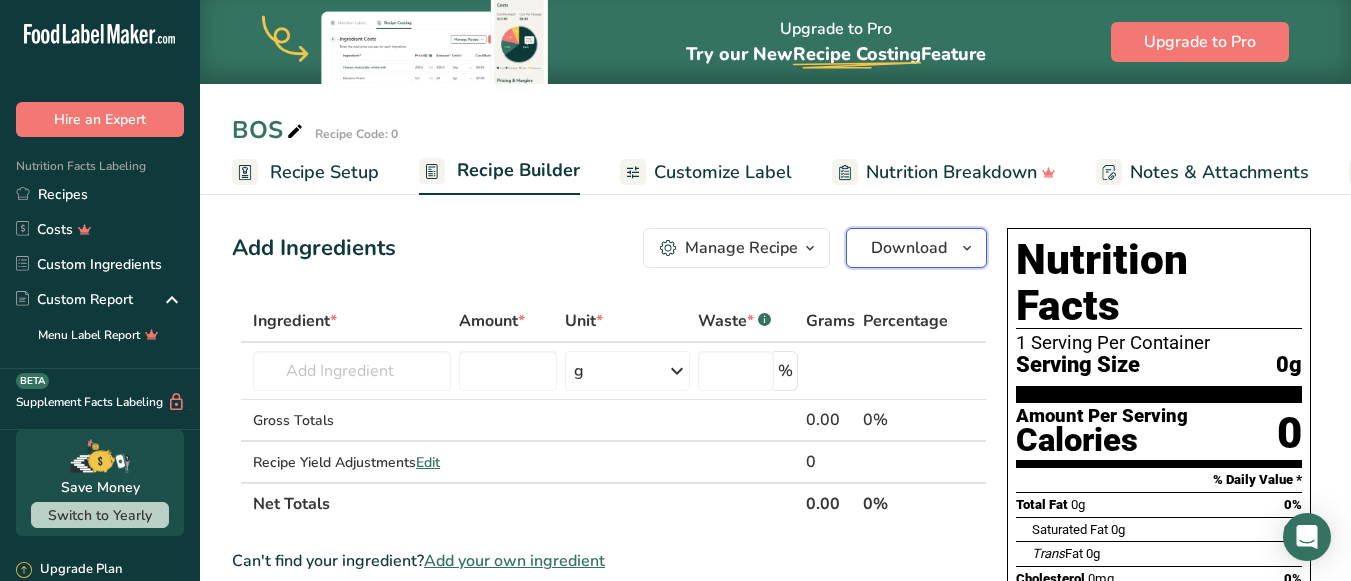 click at bounding box center [967, 248] 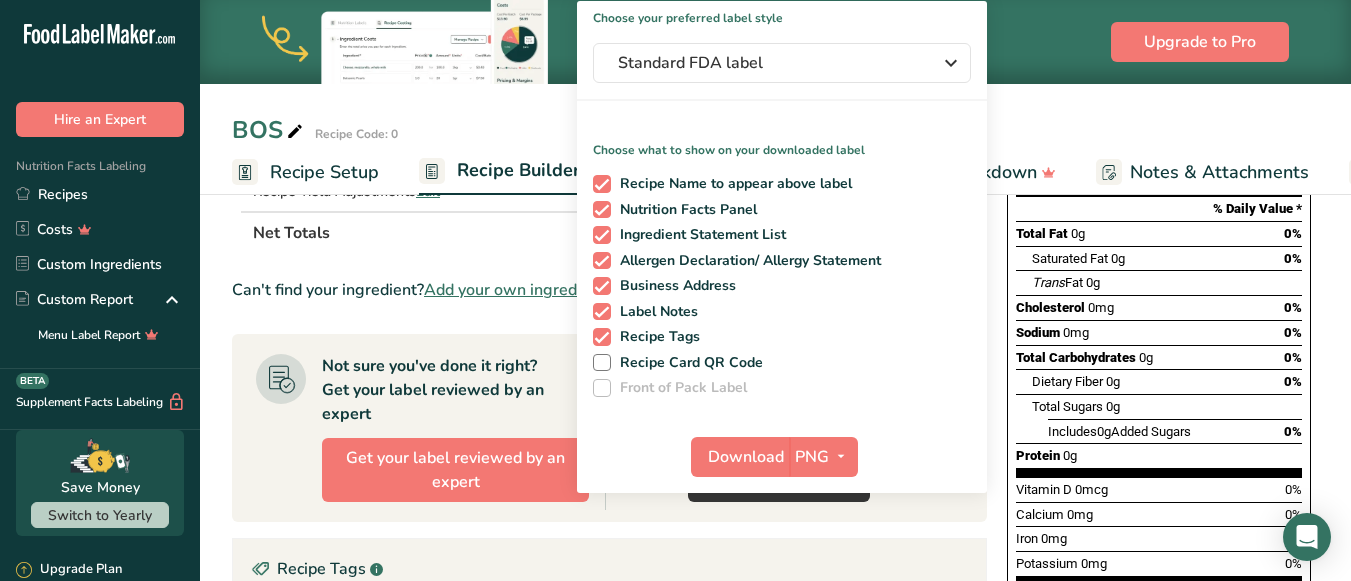 scroll, scrollTop: 300, scrollLeft: 0, axis: vertical 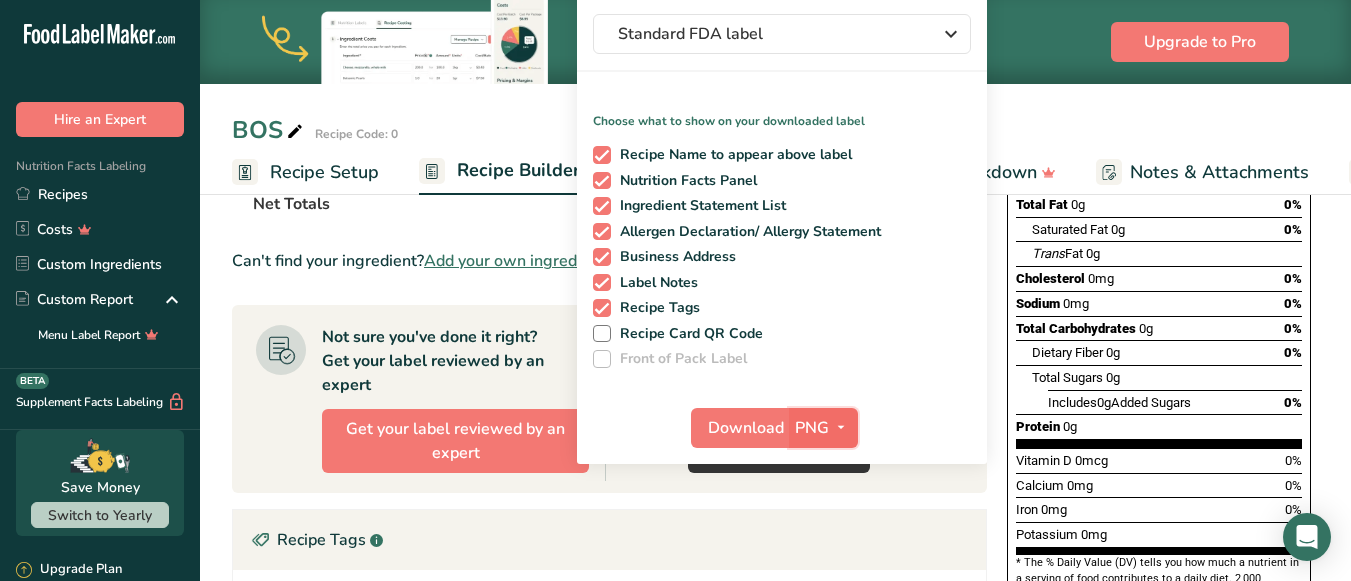 click on "PNG" at bounding box center [823, 428] 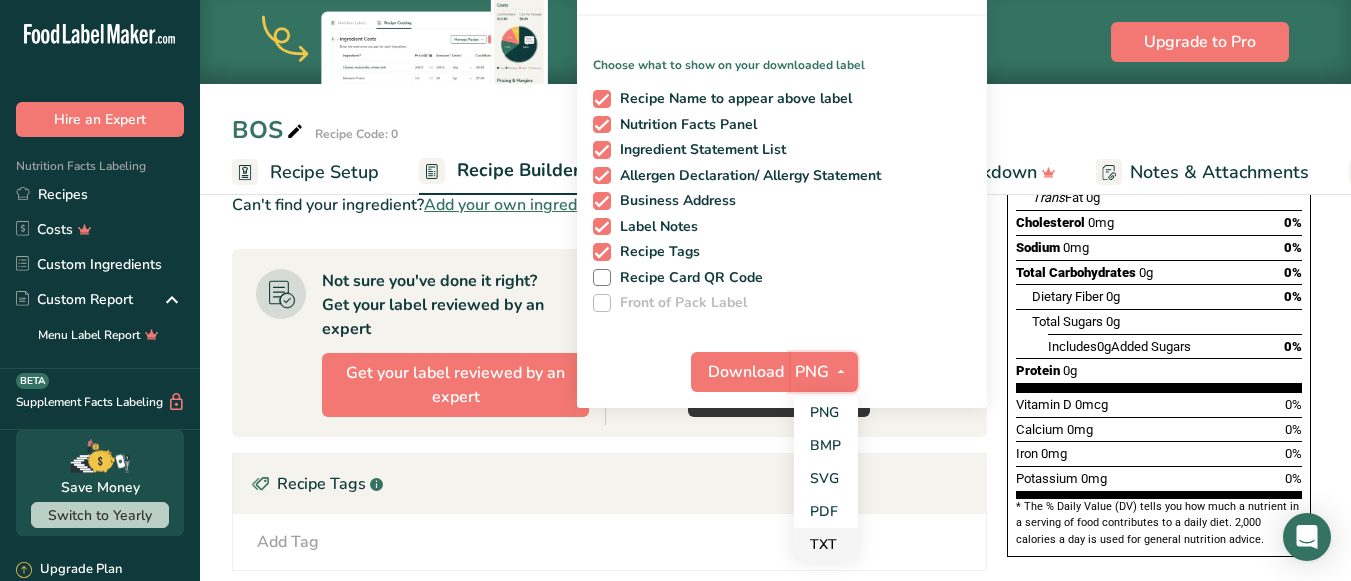 scroll, scrollTop: 400, scrollLeft: 0, axis: vertical 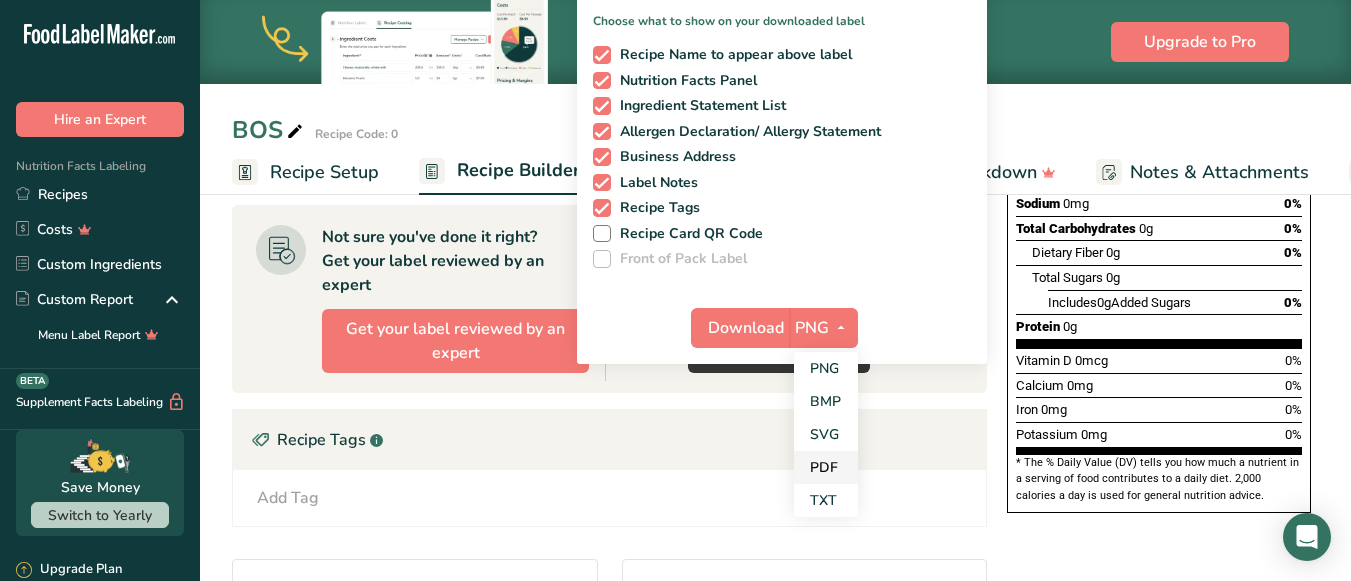 click on "PDF" at bounding box center (826, 467) 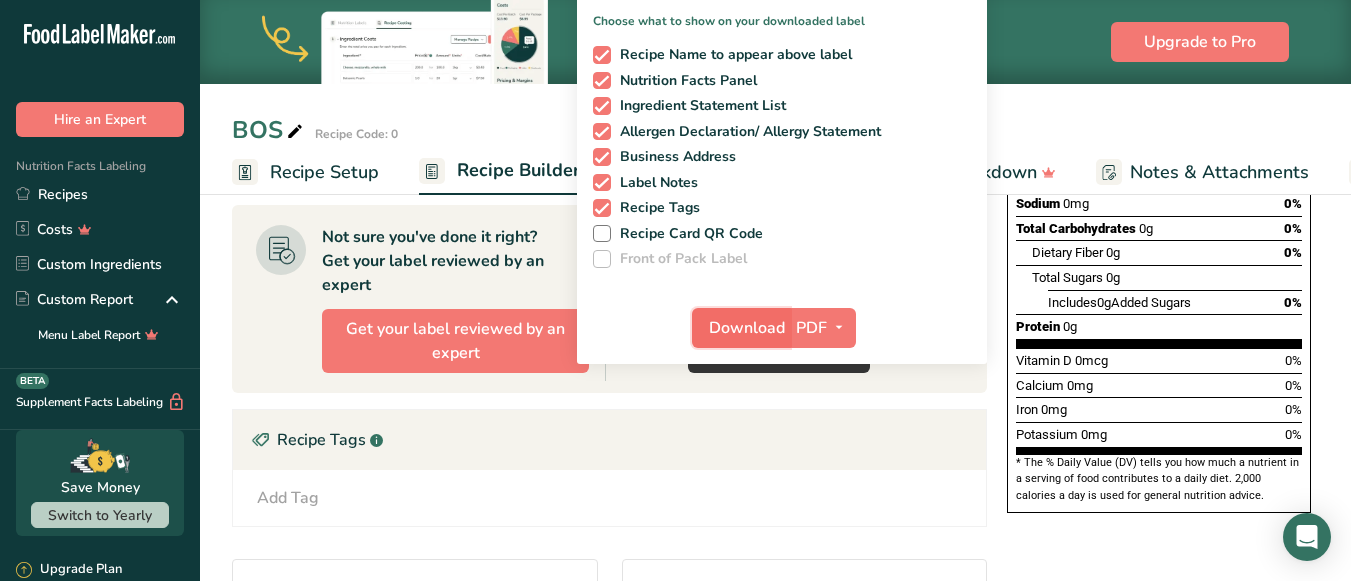 click on "Download" at bounding box center [741, 328] 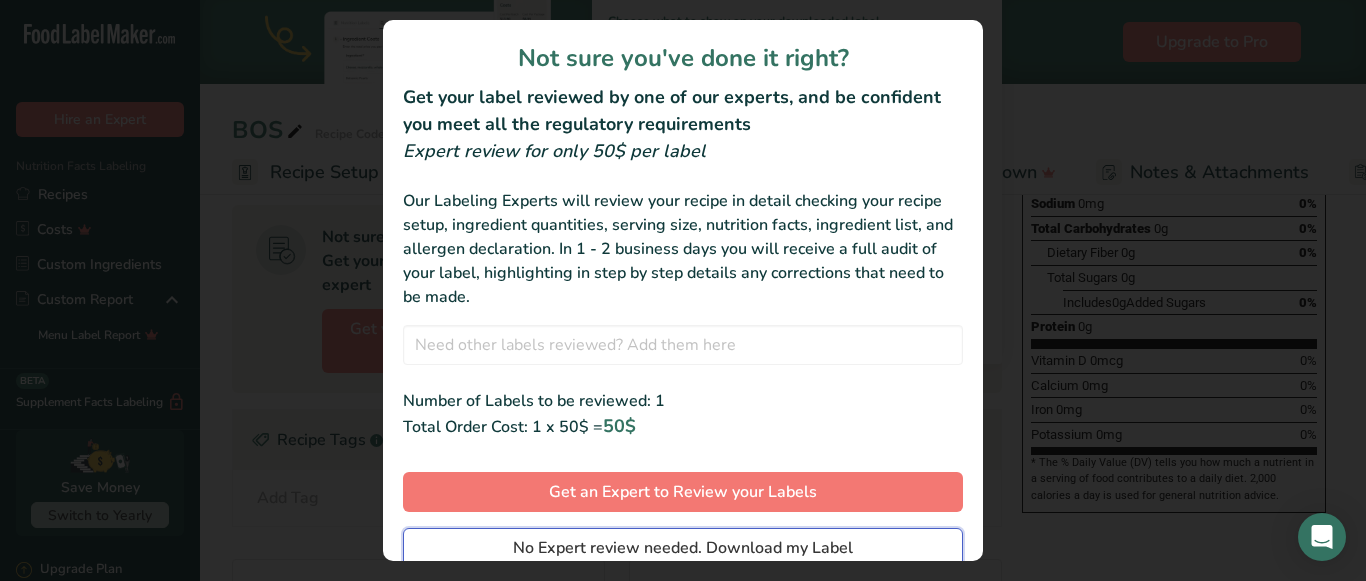 click on "No Expert review needed. Download my Label" at bounding box center (683, 548) 